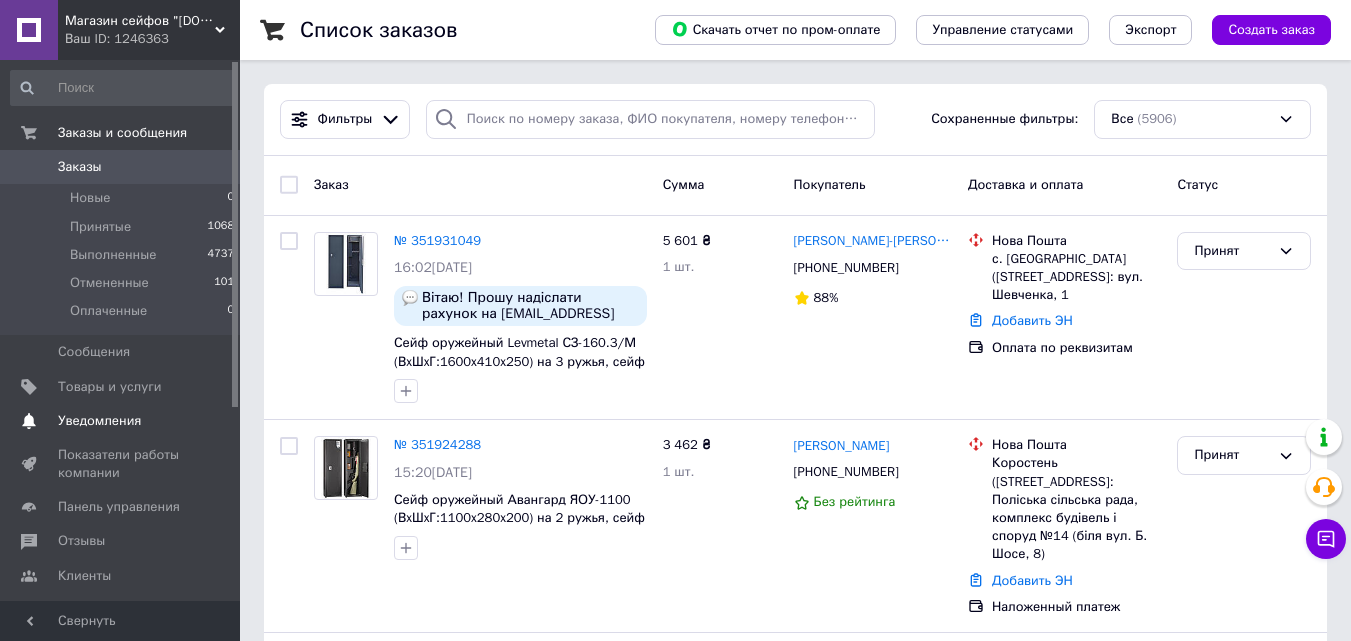 scroll, scrollTop: 0, scrollLeft: 0, axis: both 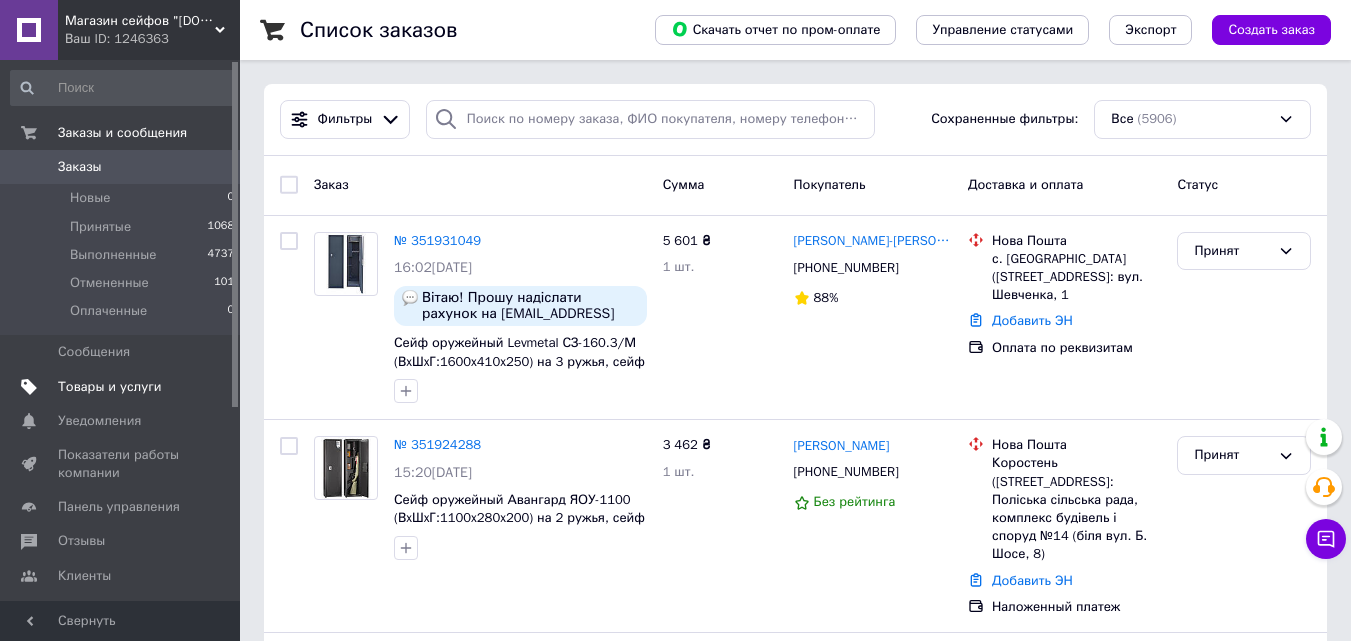 click on "Товары и услуги" at bounding box center (110, 387) 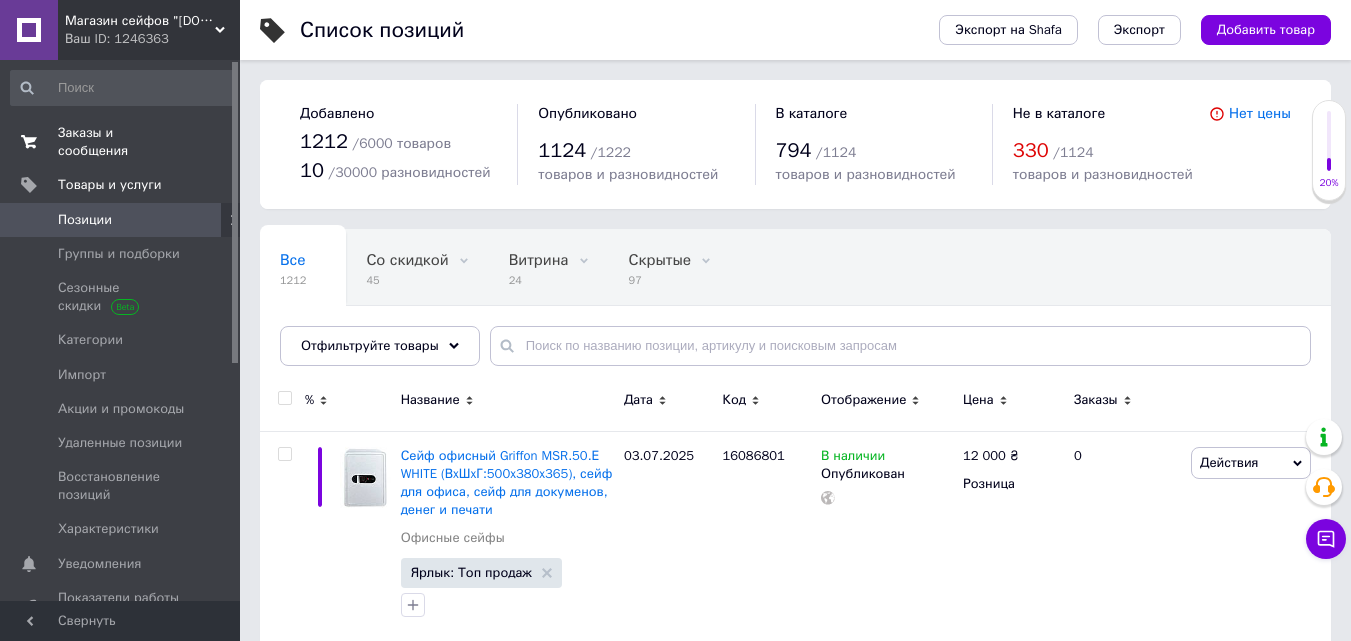 click on "Заказы и сообщения" at bounding box center (121, 142) 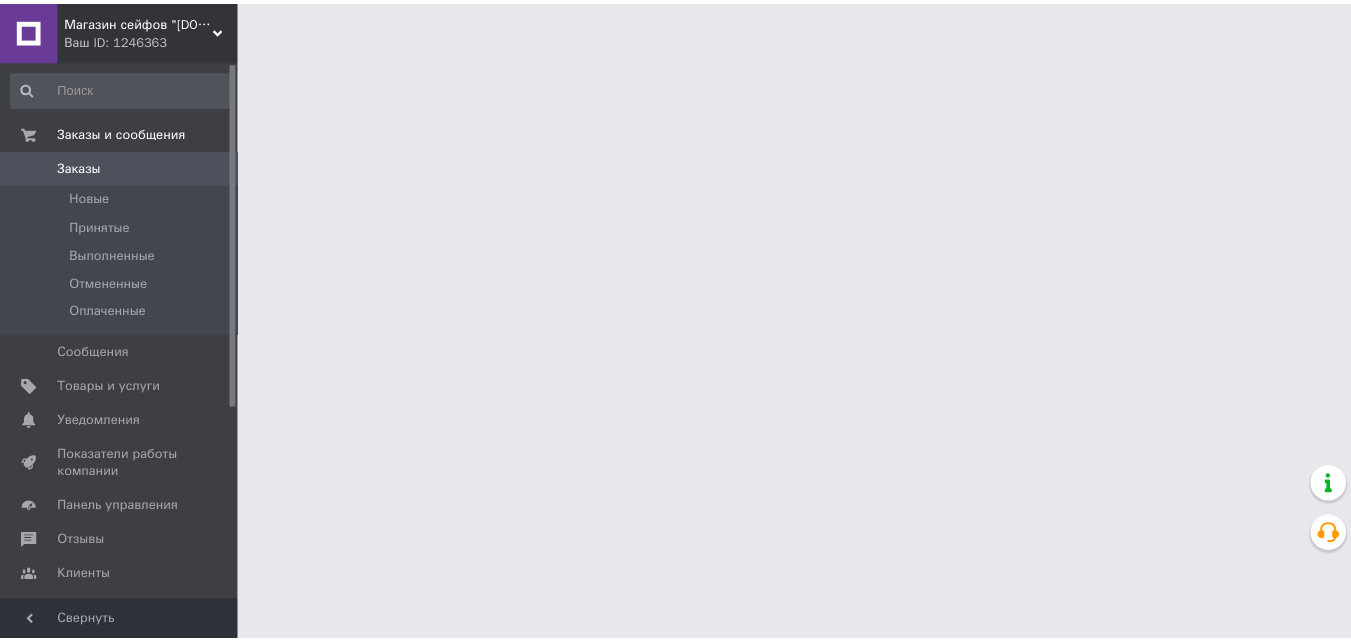 scroll, scrollTop: 0, scrollLeft: 0, axis: both 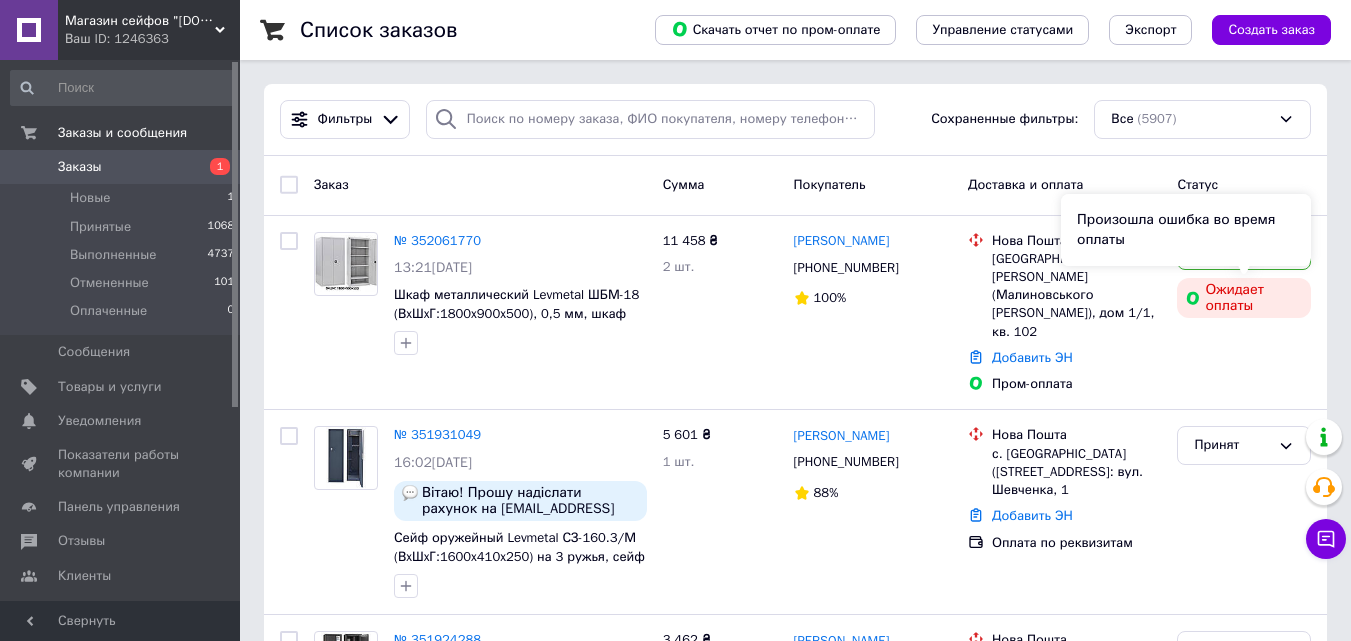 click on "Произошла ошибка во время оплаты" at bounding box center (1186, 230) 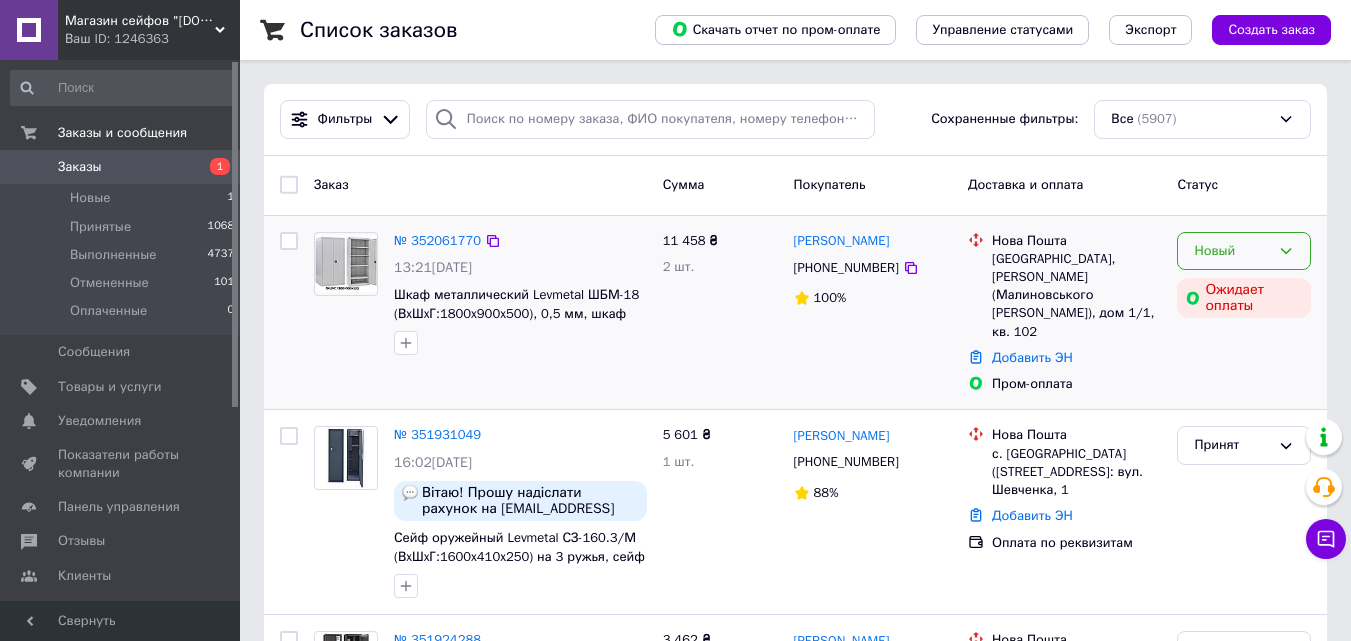 click on "Новый" at bounding box center (1244, 251) 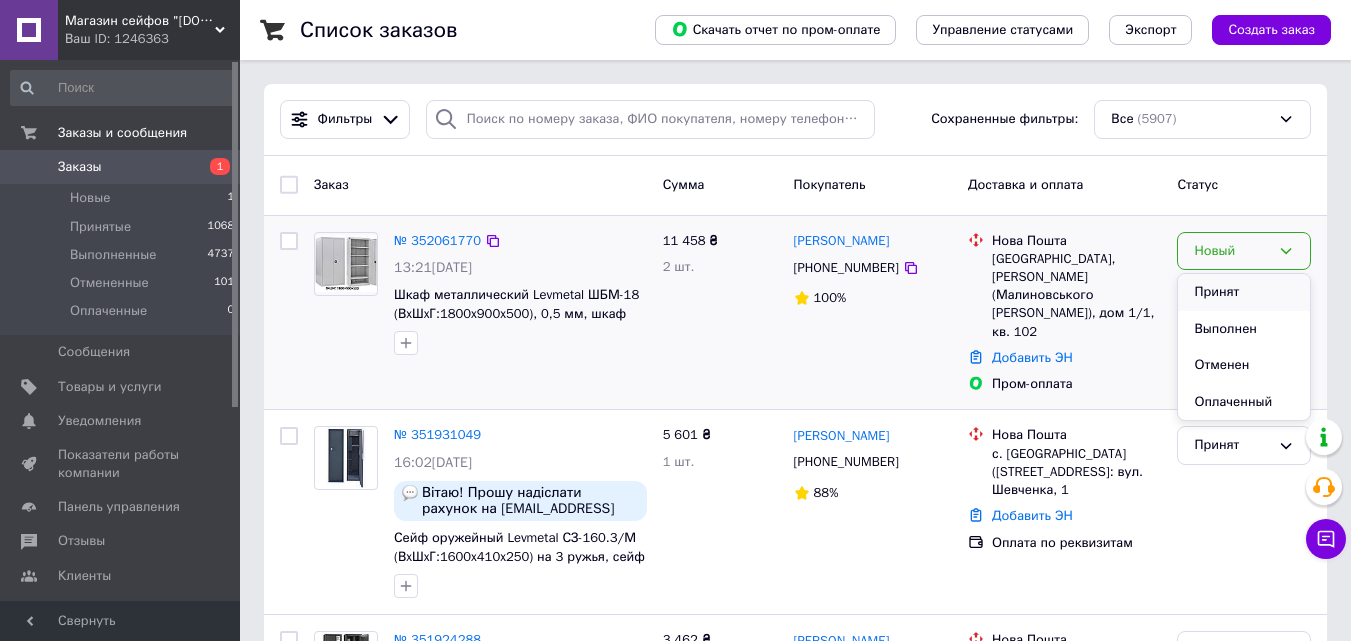 click on "Принят" at bounding box center [1244, 292] 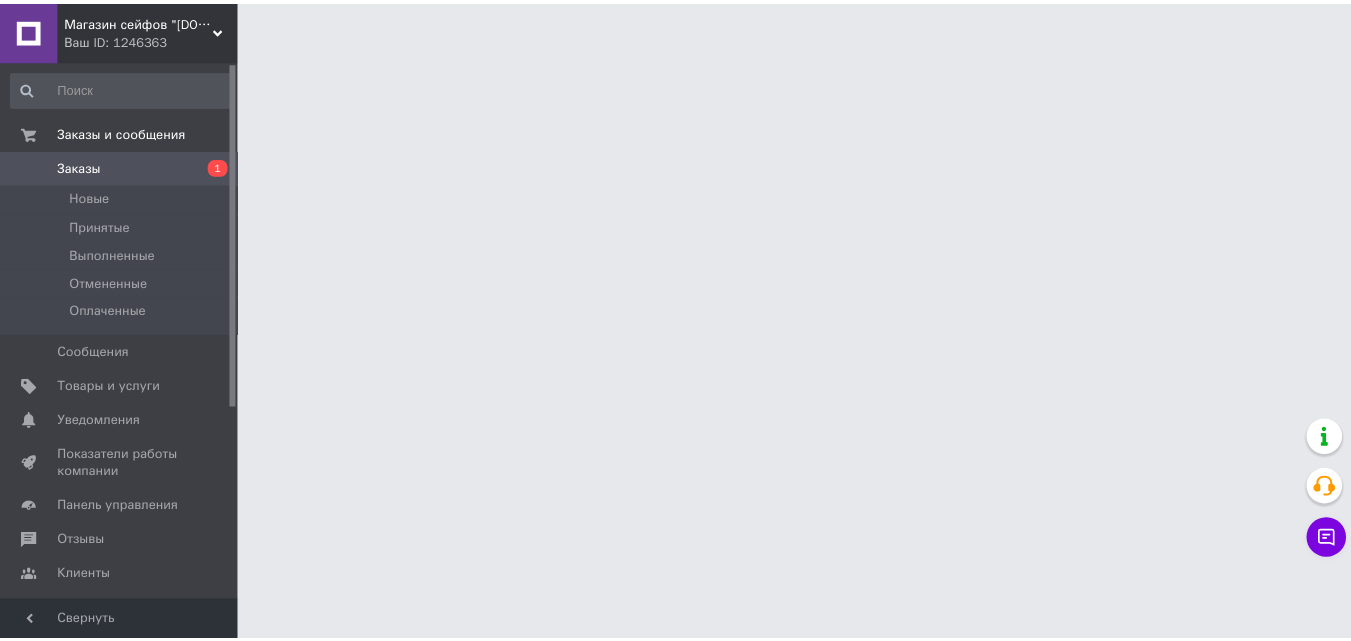 scroll, scrollTop: 0, scrollLeft: 0, axis: both 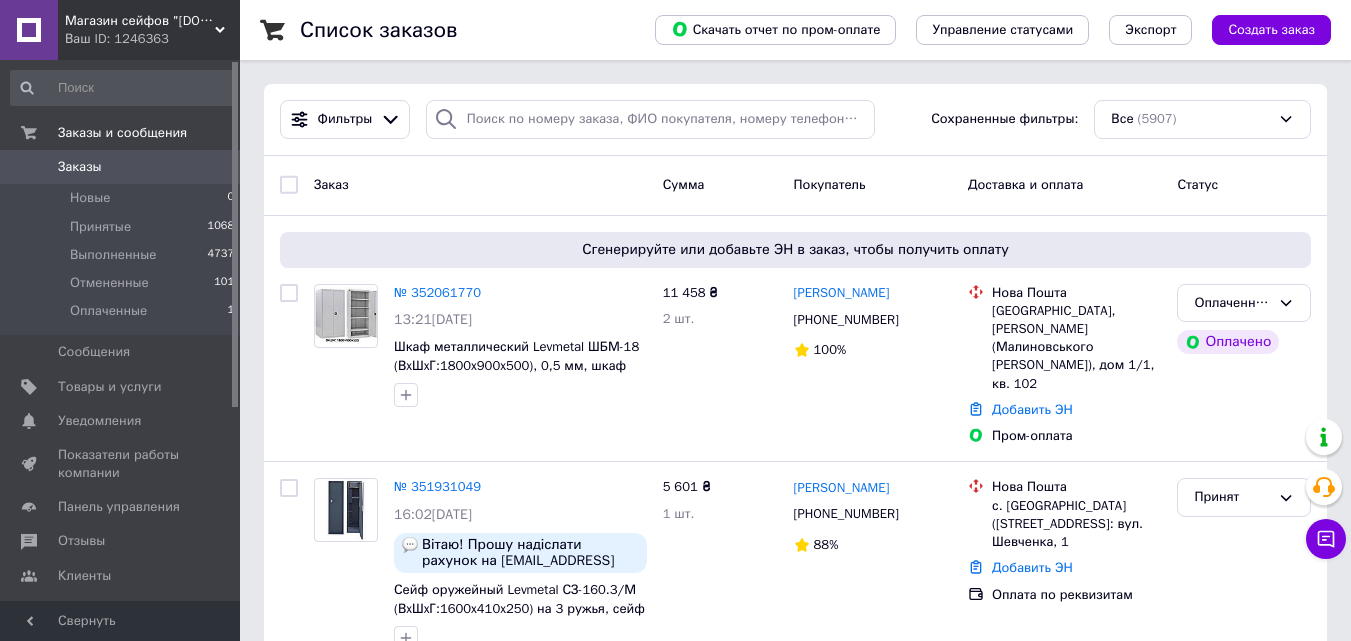 click on "Сумма" at bounding box center (720, 185) 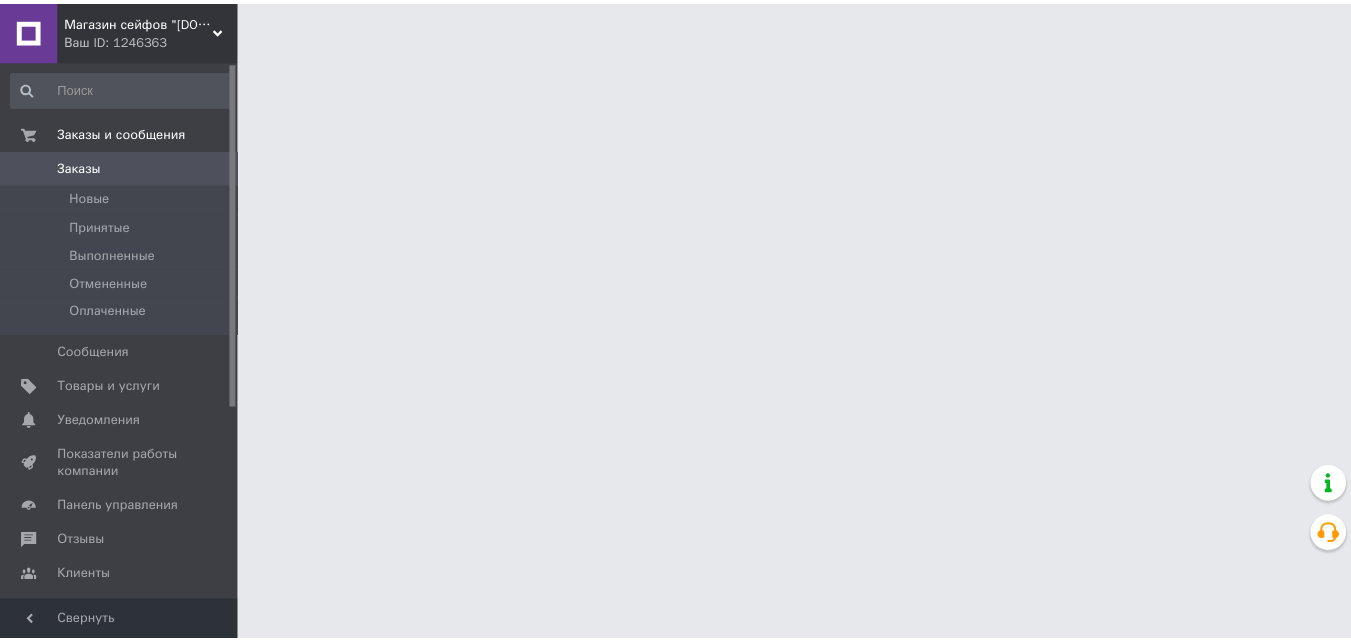 scroll, scrollTop: 0, scrollLeft: 0, axis: both 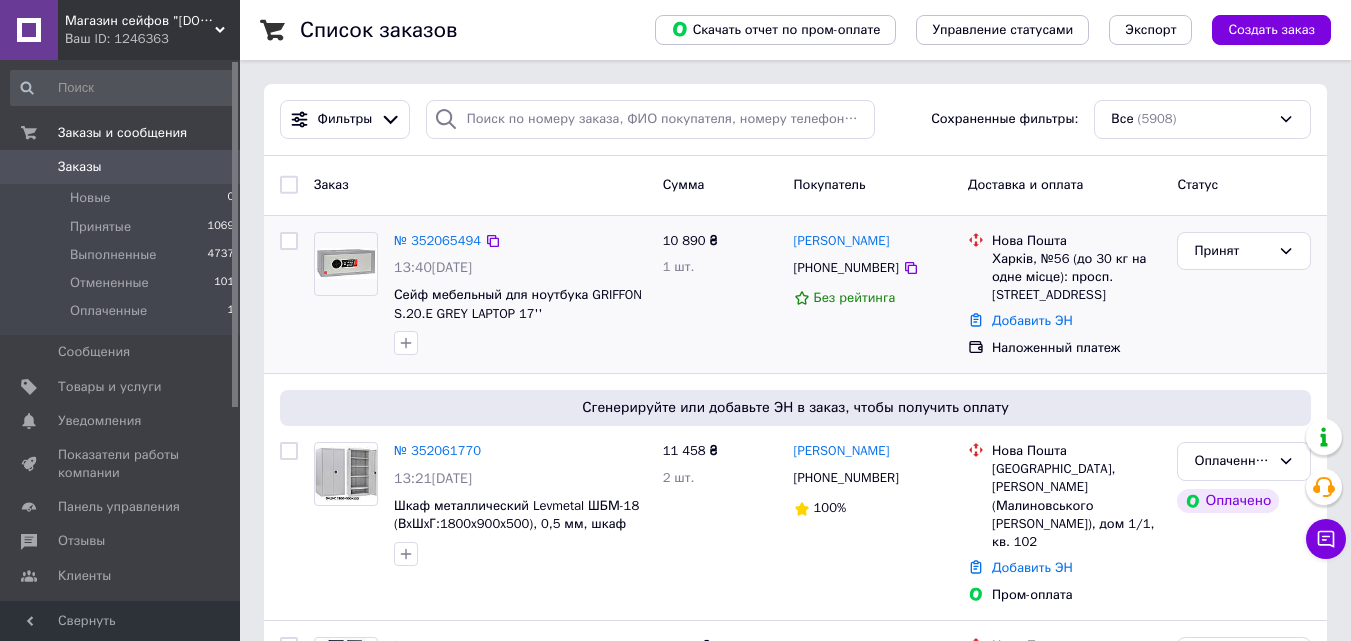 click on "10 890 ₴ 1 шт." at bounding box center (720, 295) 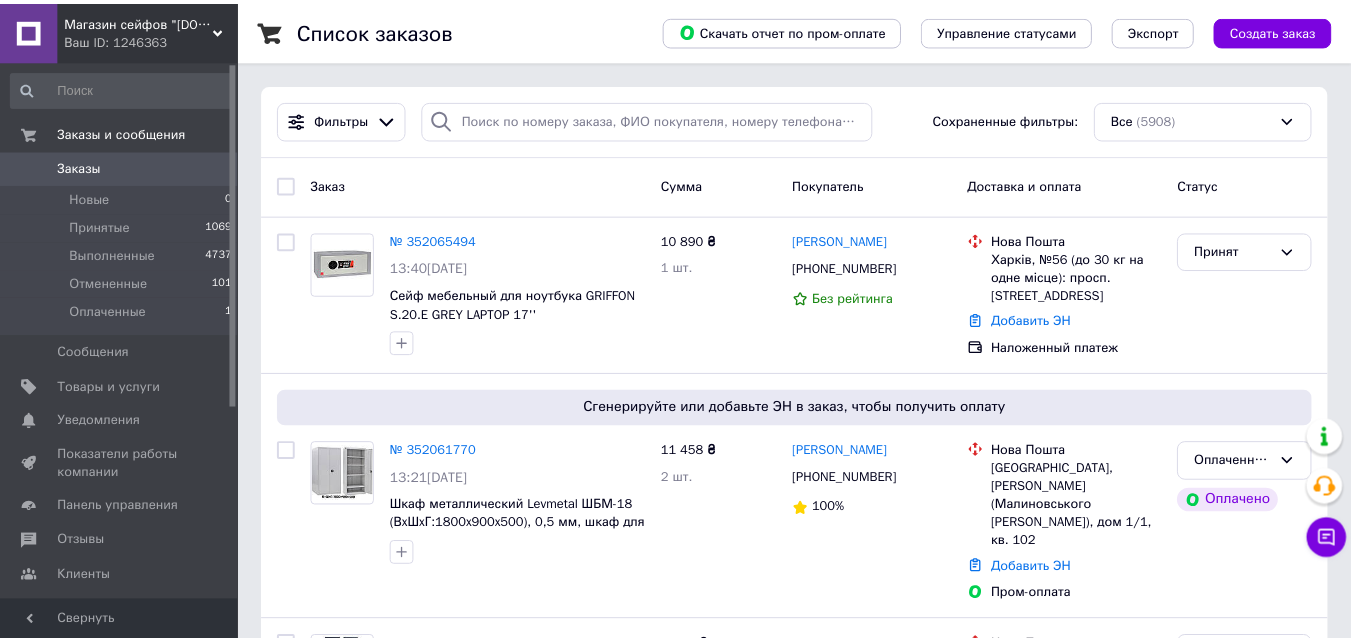 scroll, scrollTop: 0, scrollLeft: 0, axis: both 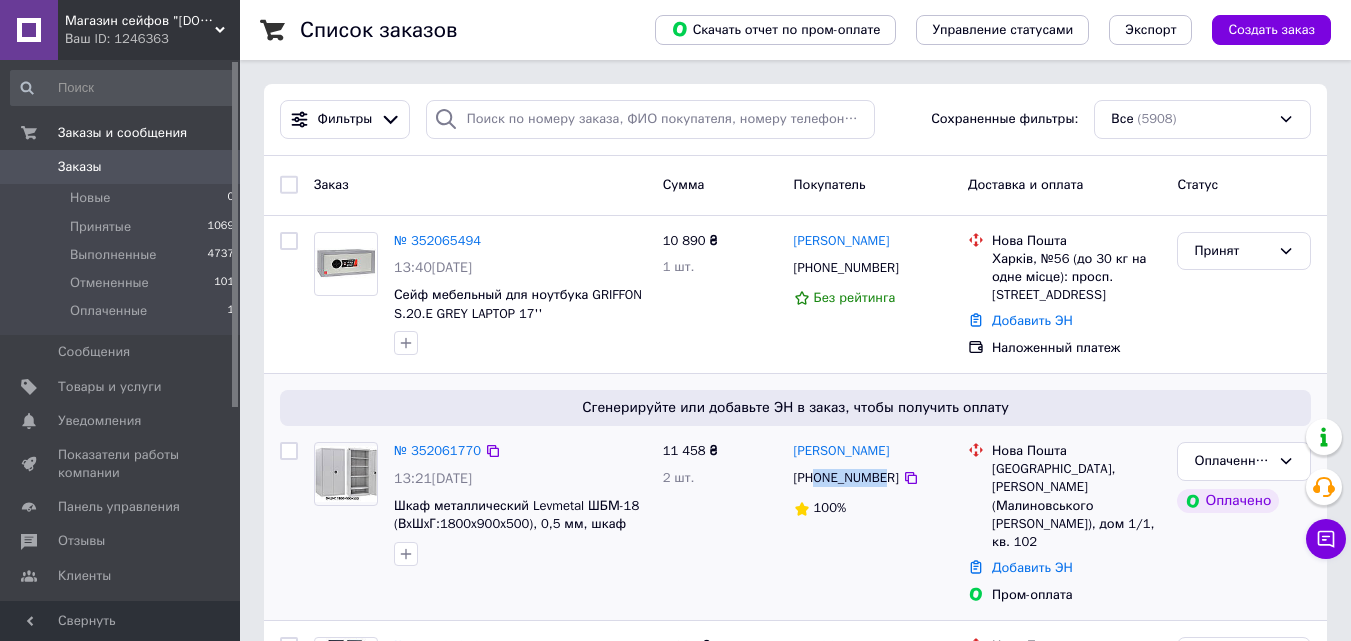 drag, startPoint x: 816, startPoint y: 479, endPoint x: 883, endPoint y: 483, distance: 67.11929 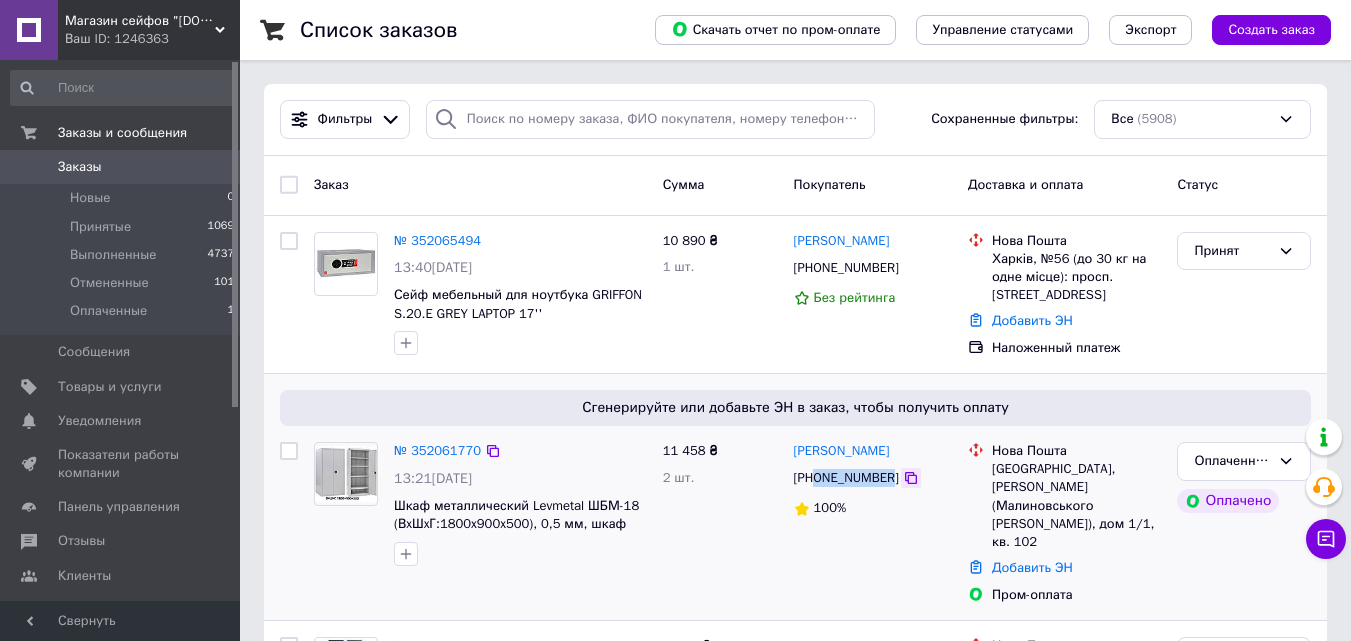 drag, startPoint x: 814, startPoint y: 477, endPoint x: 890, endPoint y: 488, distance: 76.79192 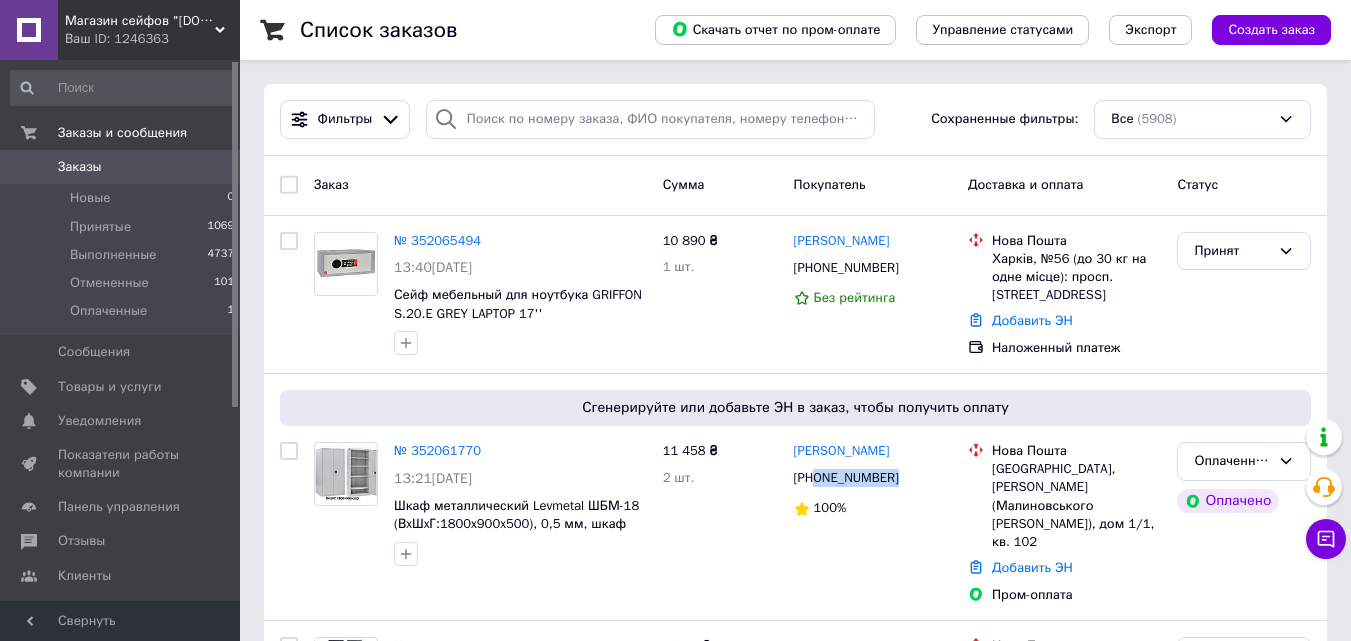 copy on "0503013113" 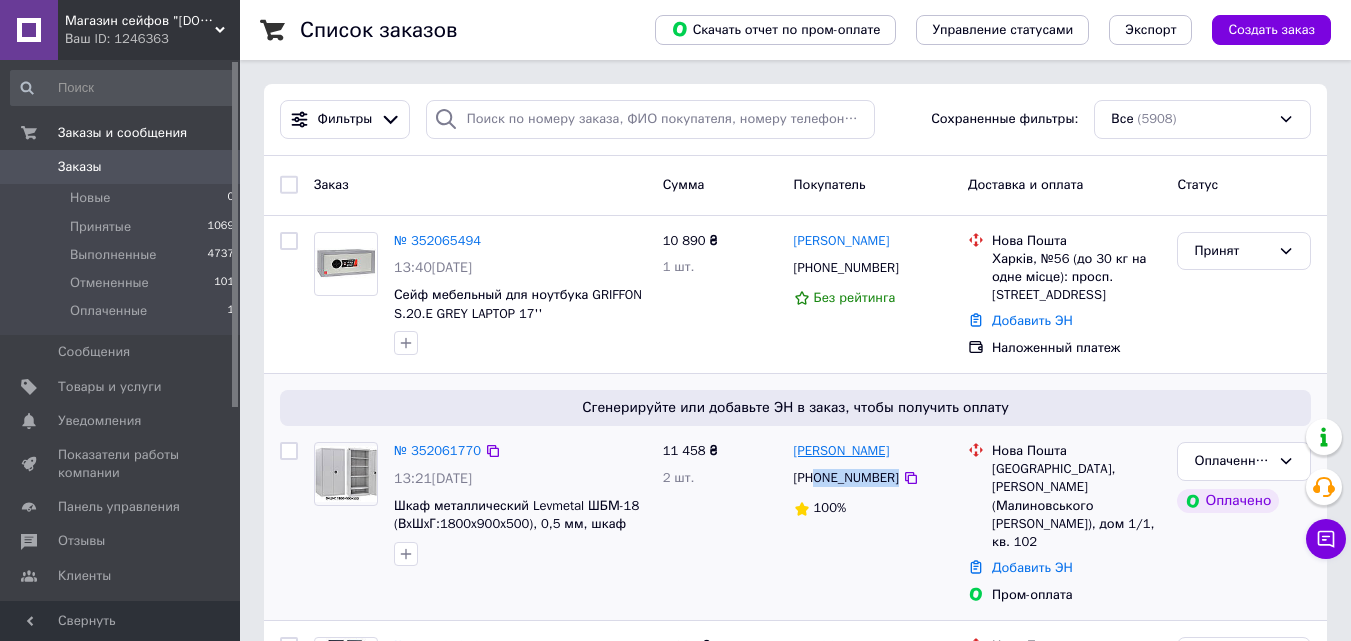drag, startPoint x: 890, startPoint y: 449, endPoint x: 832, endPoint y: 450, distance: 58.00862 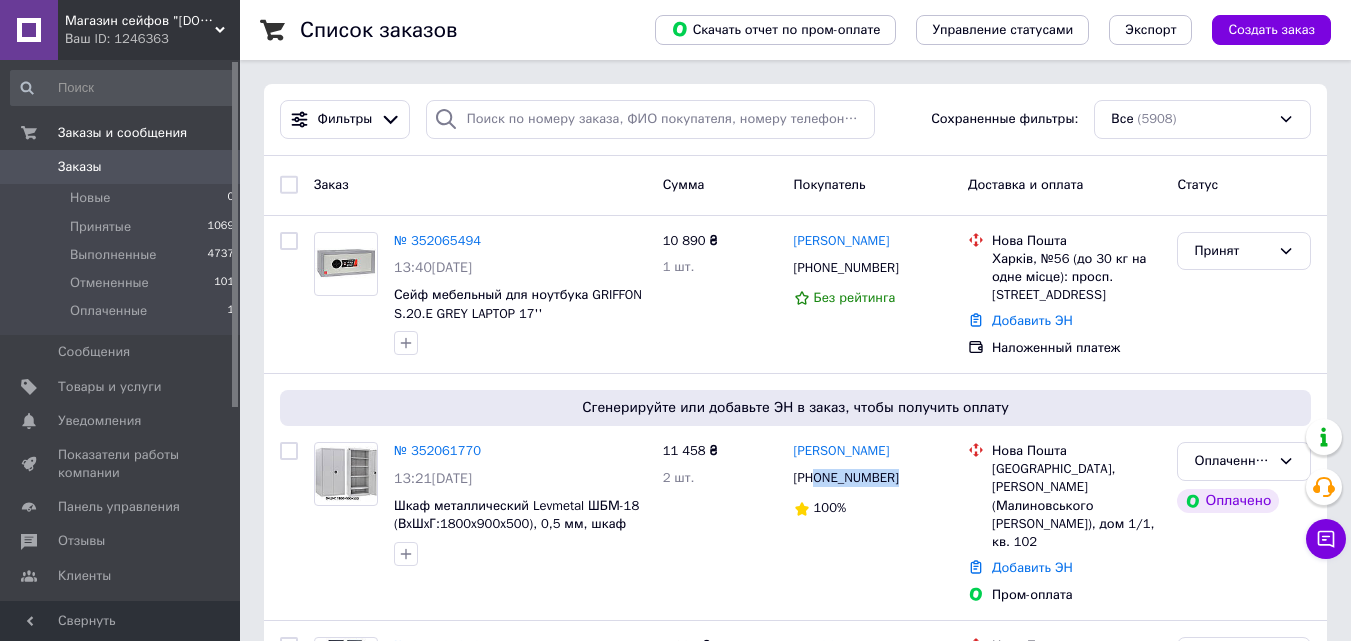 copy on "Гавренко" 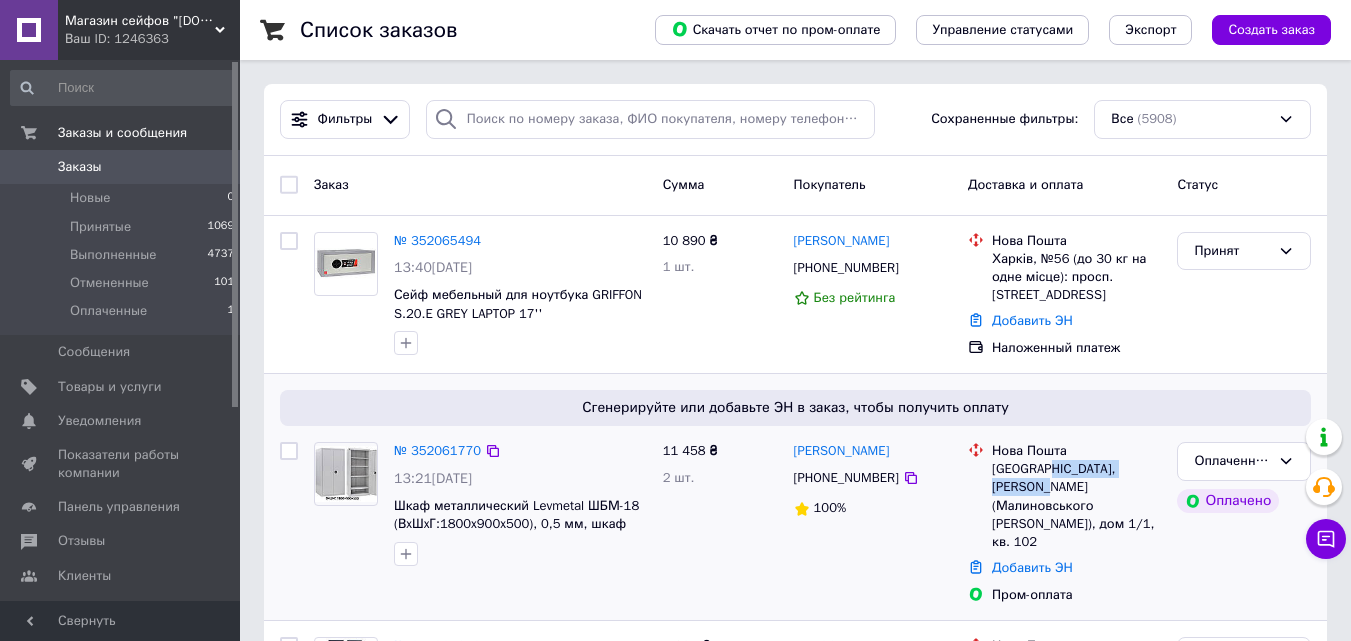 drag, startPoint x: 1039, startPoint y: 463, endPoint x: 1030, endPoint y: 486, distance: 24.698177 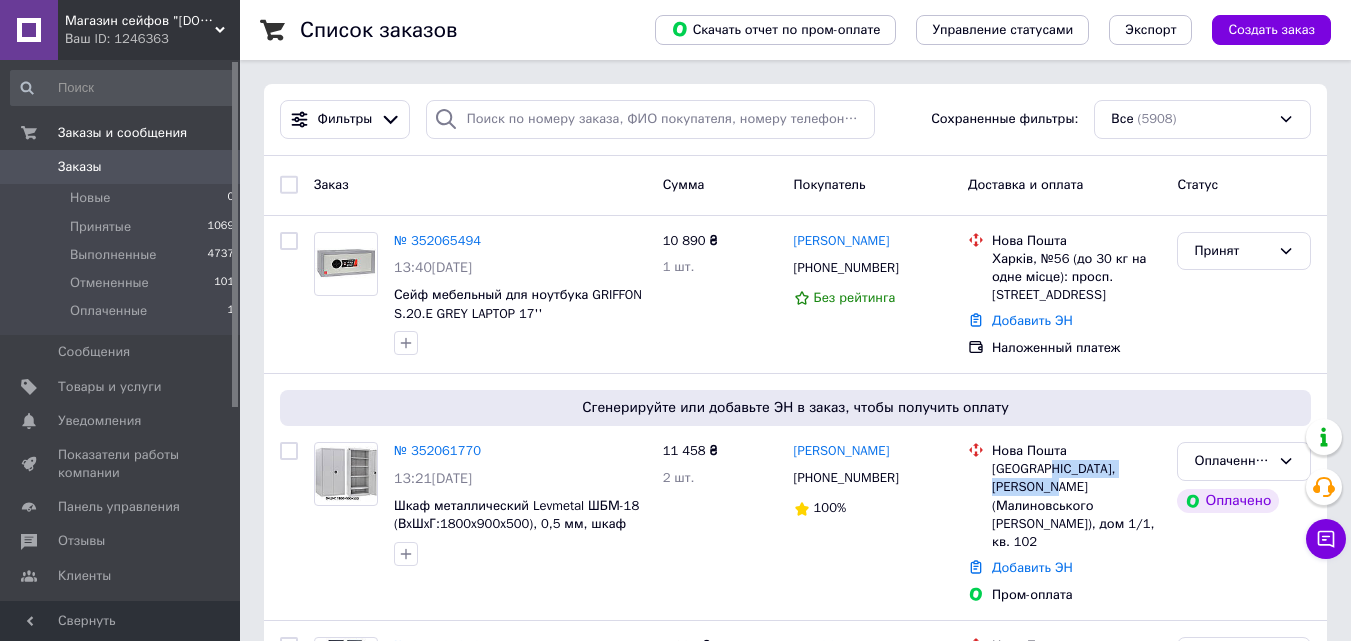 copy on "Вадатурського Олексі" 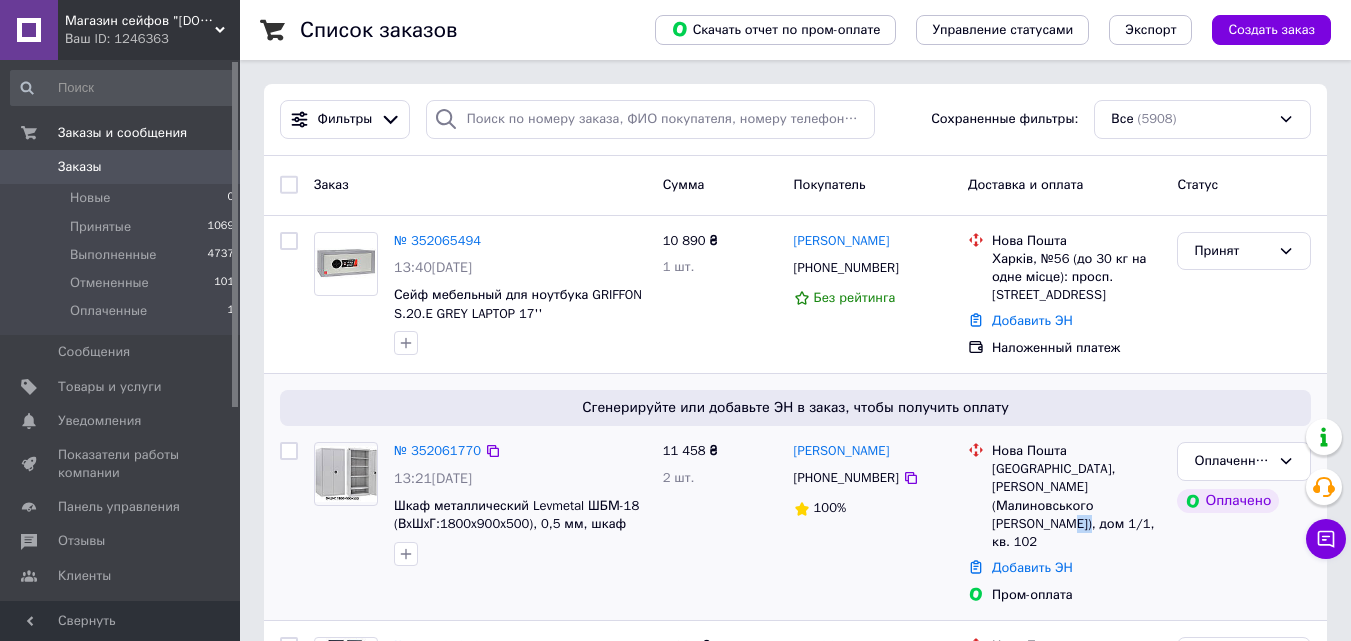 drag, startPoint x: 1086, startPoint y: 503, endPoint x: 1106, endPoint y: 502, distance: 20.024984 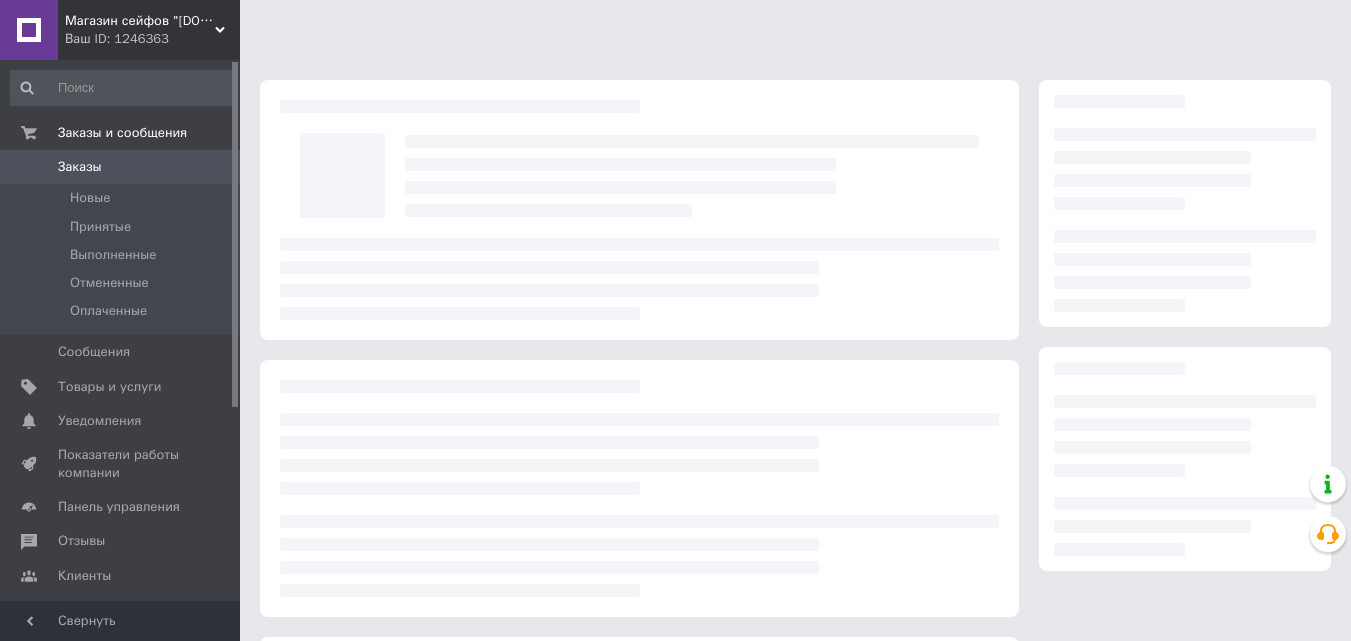 scroll, scrollTop: 0, scrollLeft: 0, axis: both 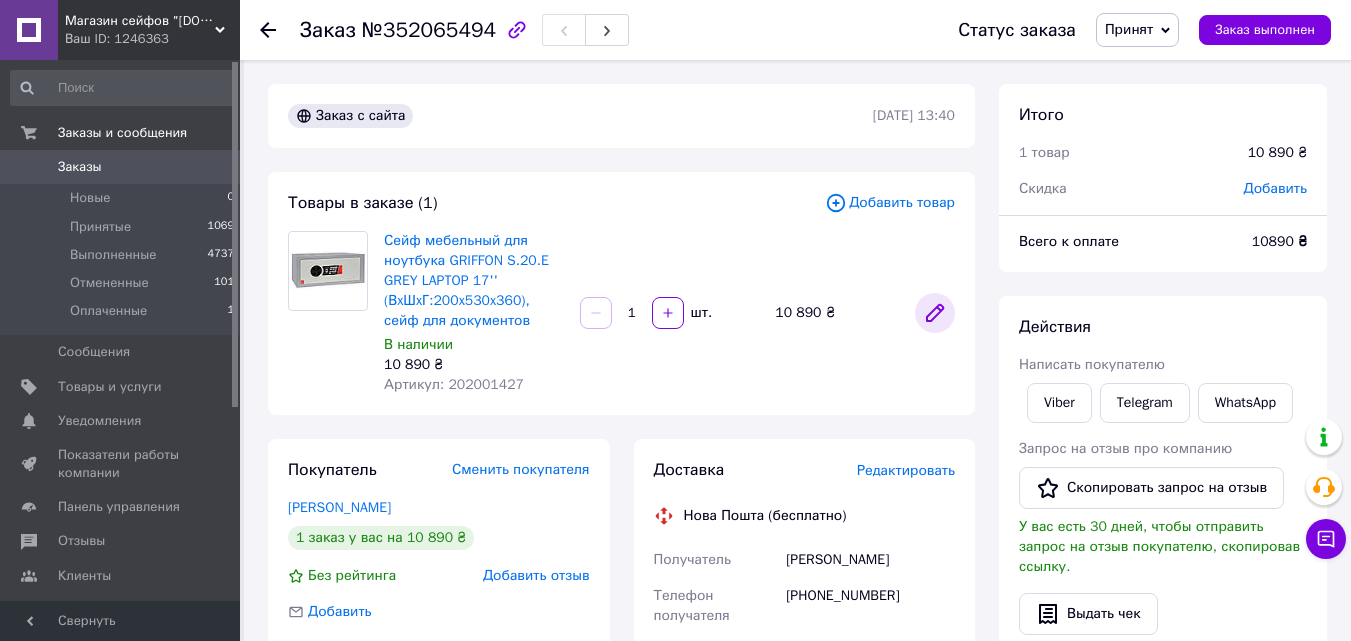 click 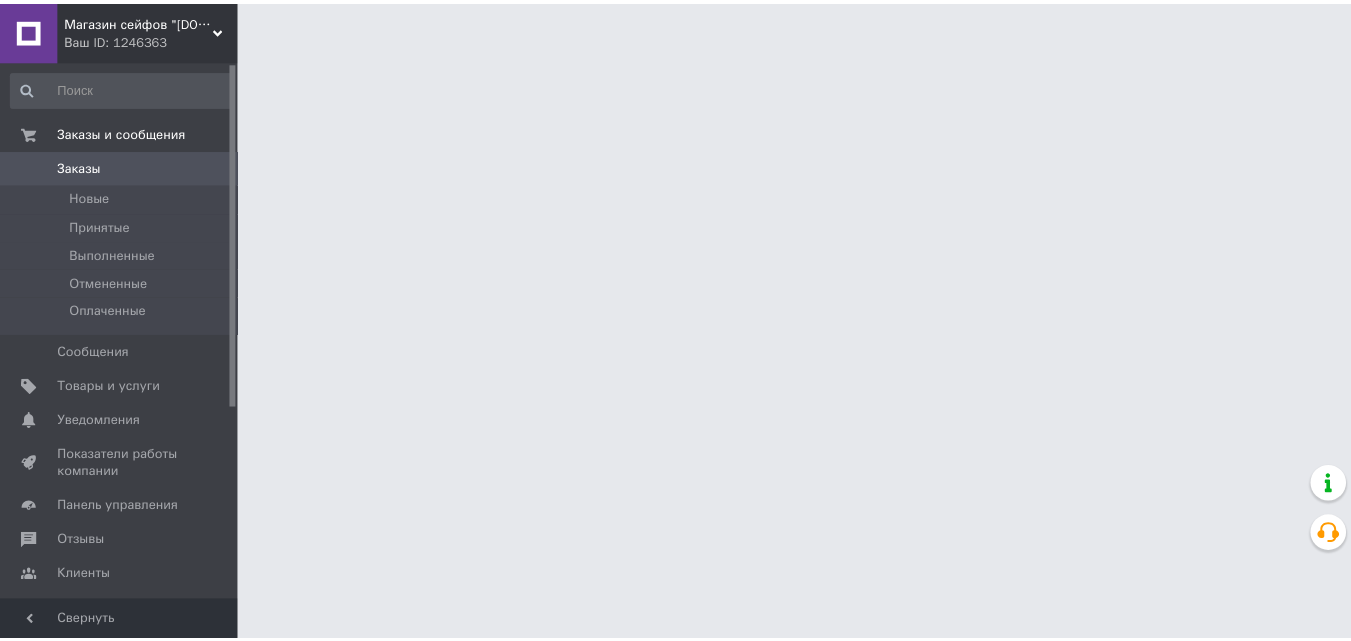 scroll, scrollTop: 0, scrollLeft: 0, axis: both 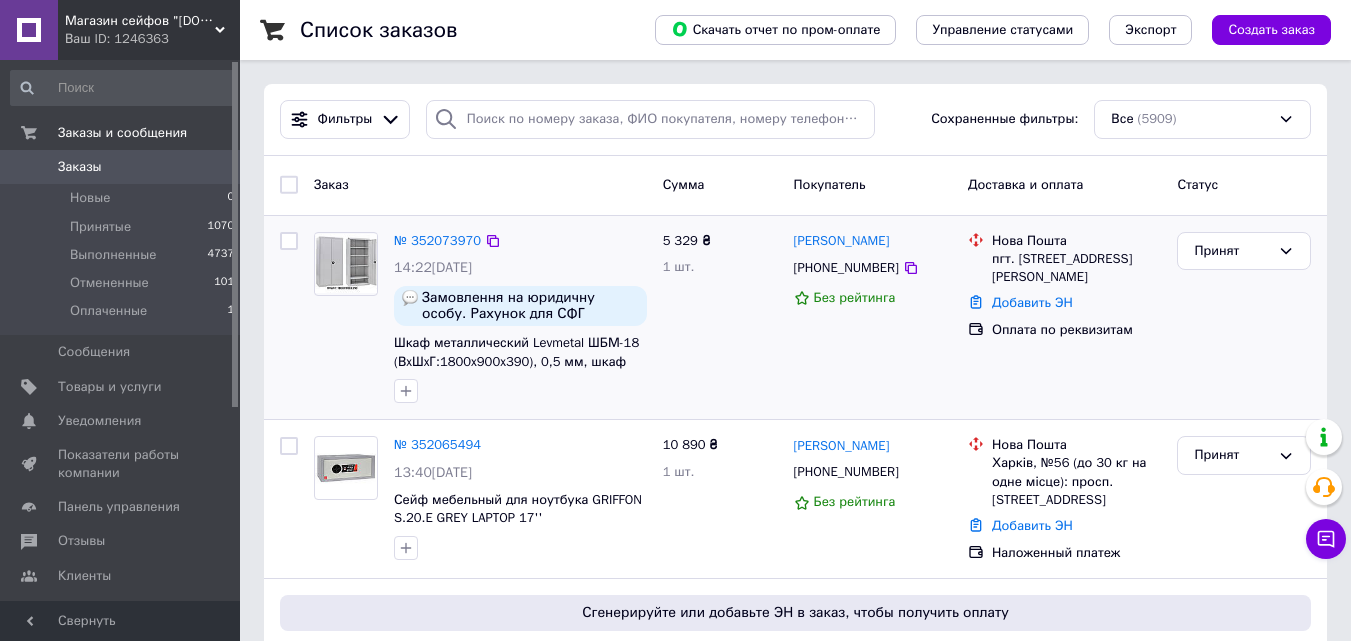 click on "5 329 ₴ 1 шт." at bounding box center (720, 318) 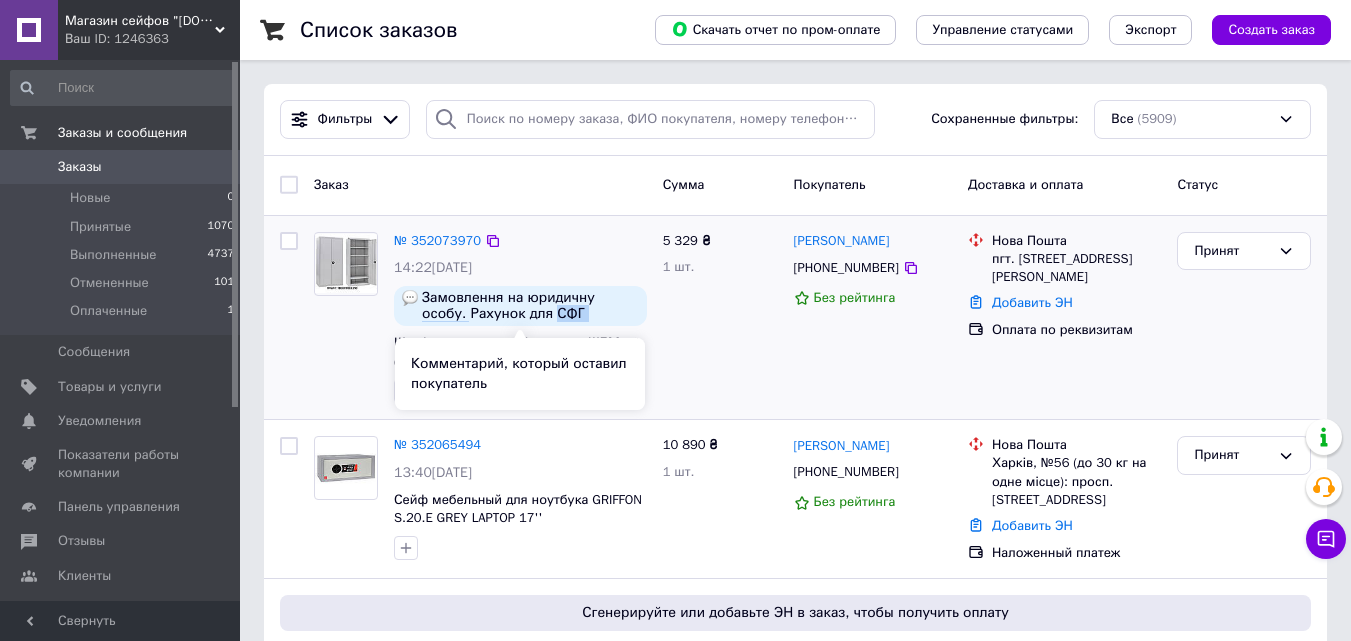 drag, startPoint x: 504, startPoint y: 309, endPoint x: 574, endPoint y: 309, distance: 70 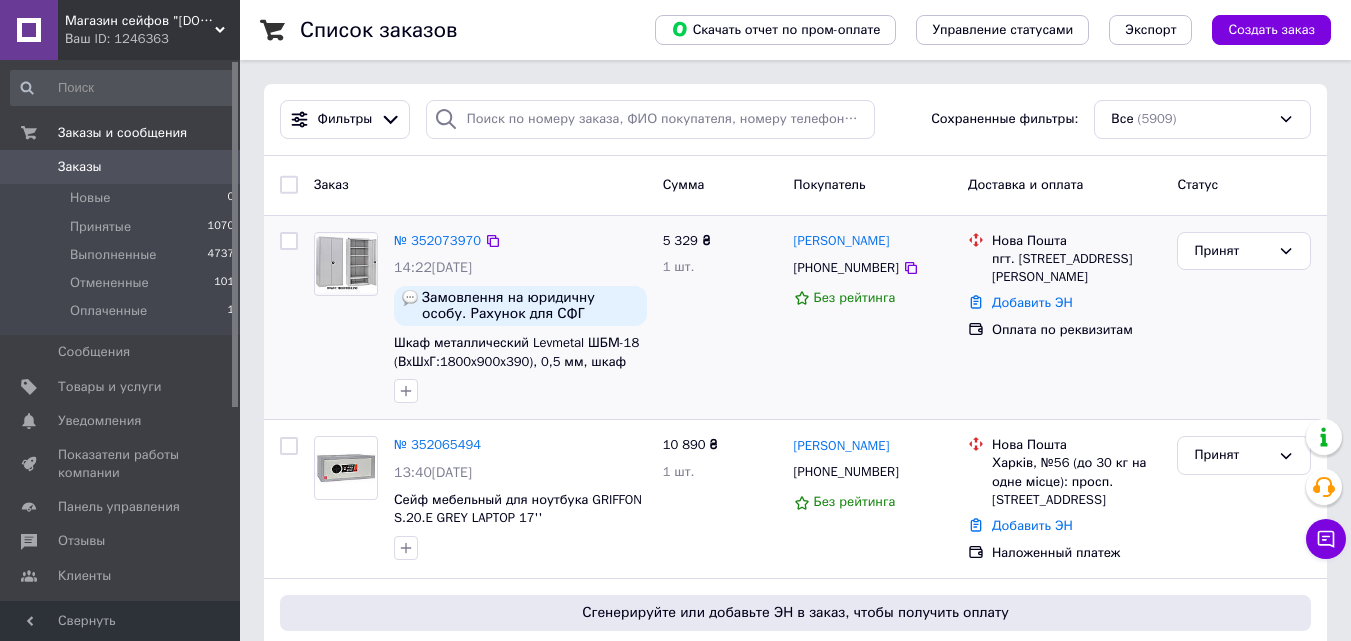 click on "5 329 ₴ 1 шт." at bounding box center (720, 318) 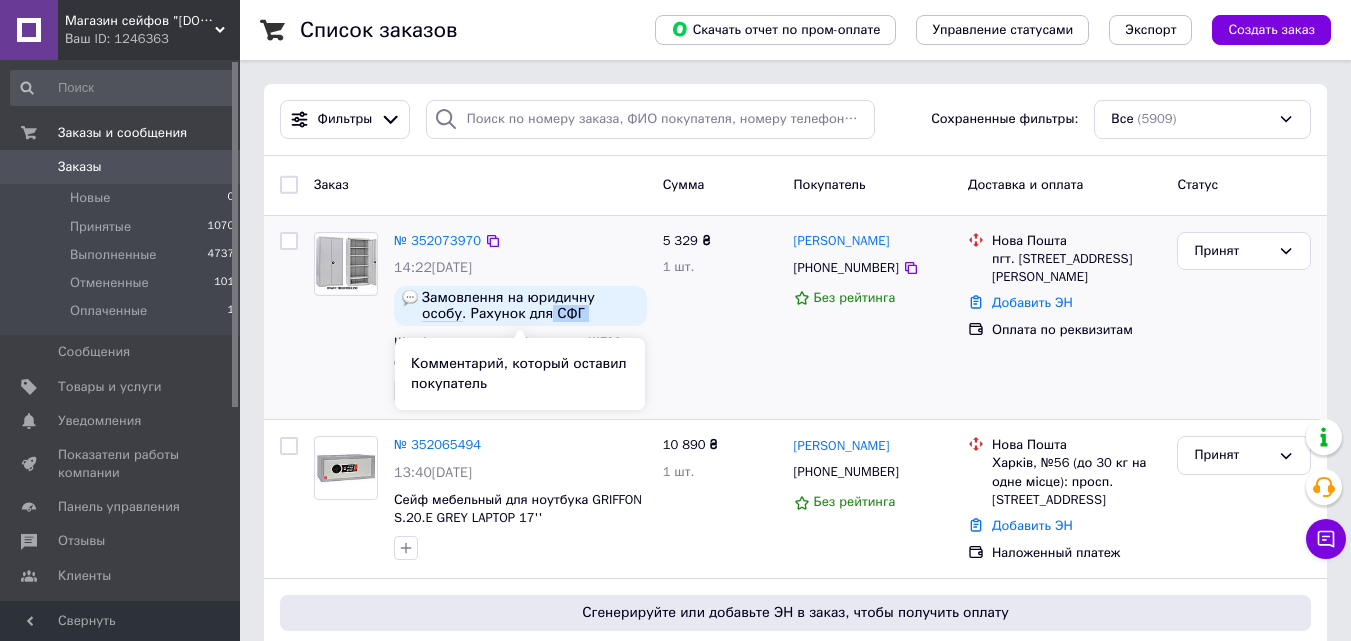 drag, startPoint x: 501, startPoint y: 318, endPoint x: 572, endPoint y: 314, distance: 71.11259 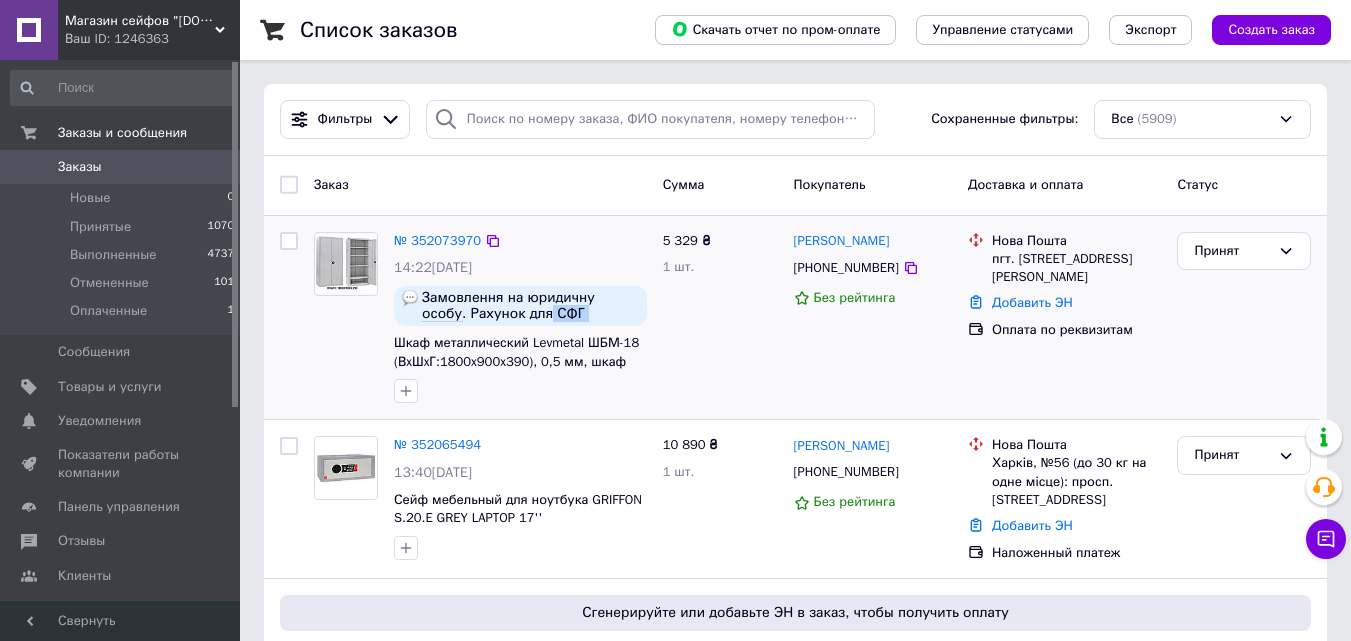 click on "[PERSON_NAME] [PHONE_NUMBER] Без рейтинга" at bounding box center (873, 318) 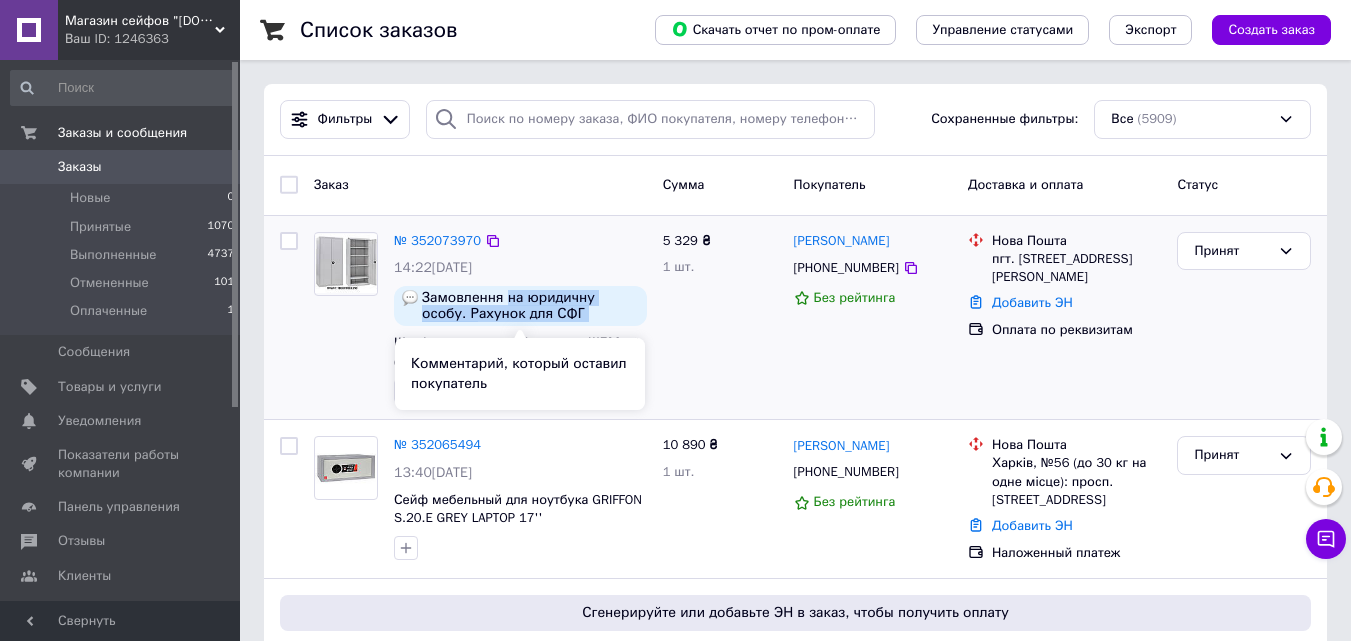drag, startPoint x: 506, startPoint y: 307, endPoint x: 581, endPoint y: 313, distance: 75.23962 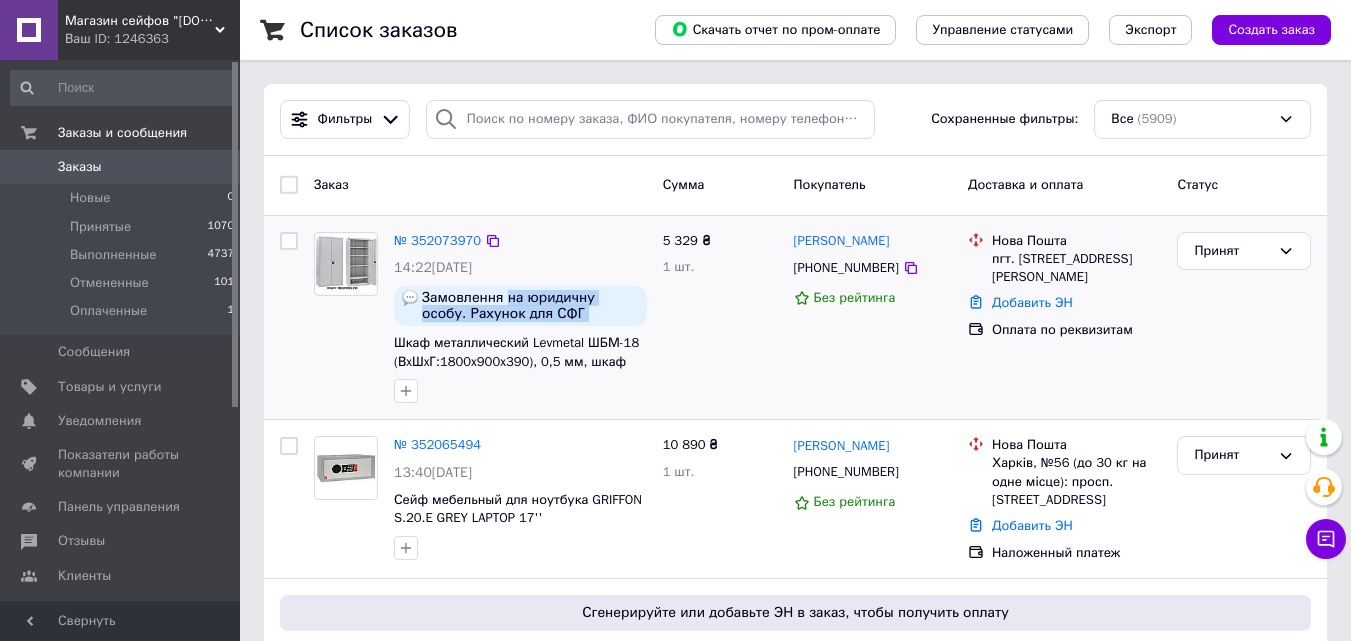 click on "Замовлення на юридичну особу. Рахунок для СФГ "РУСЬ", Єдрпоу 24221562
[EMAIL_ADDRESS][DOMAIN_NAME]" at bounding box center [530, 306] 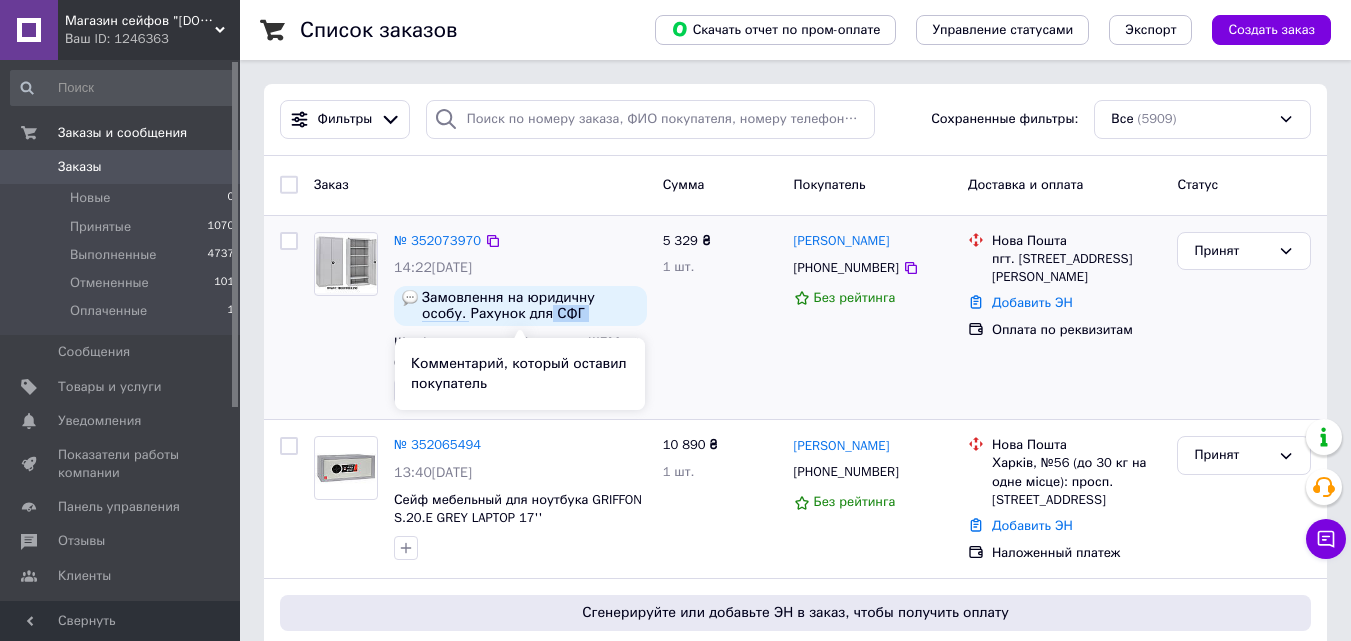 drag, startPoint x: 565, startPoint y: 318, endPoint x: 575, endPoint y: 317, distance: 10.049875 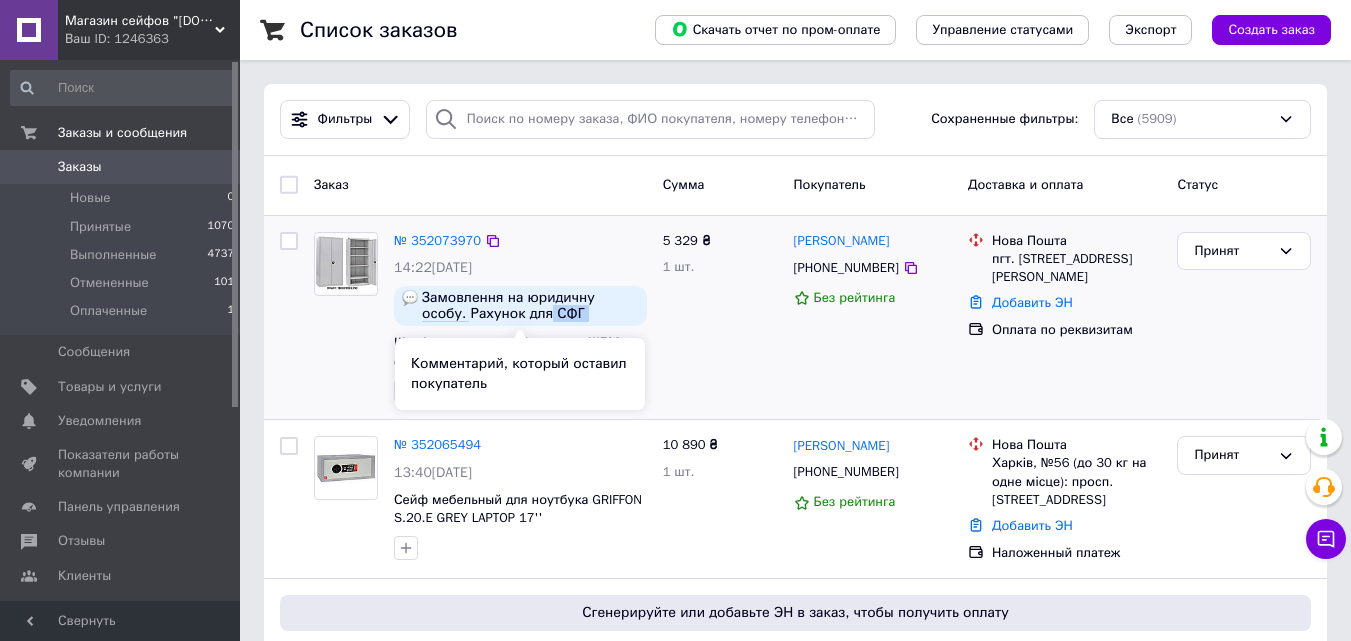 click on "Замовлення на юридичну особу. Рахунок для СФГ "РУСЬ", Єдрпоу 24221562
[EMAIL_ADDRESS][DOMAIN_NAME]" at bounding box center [530, 306] 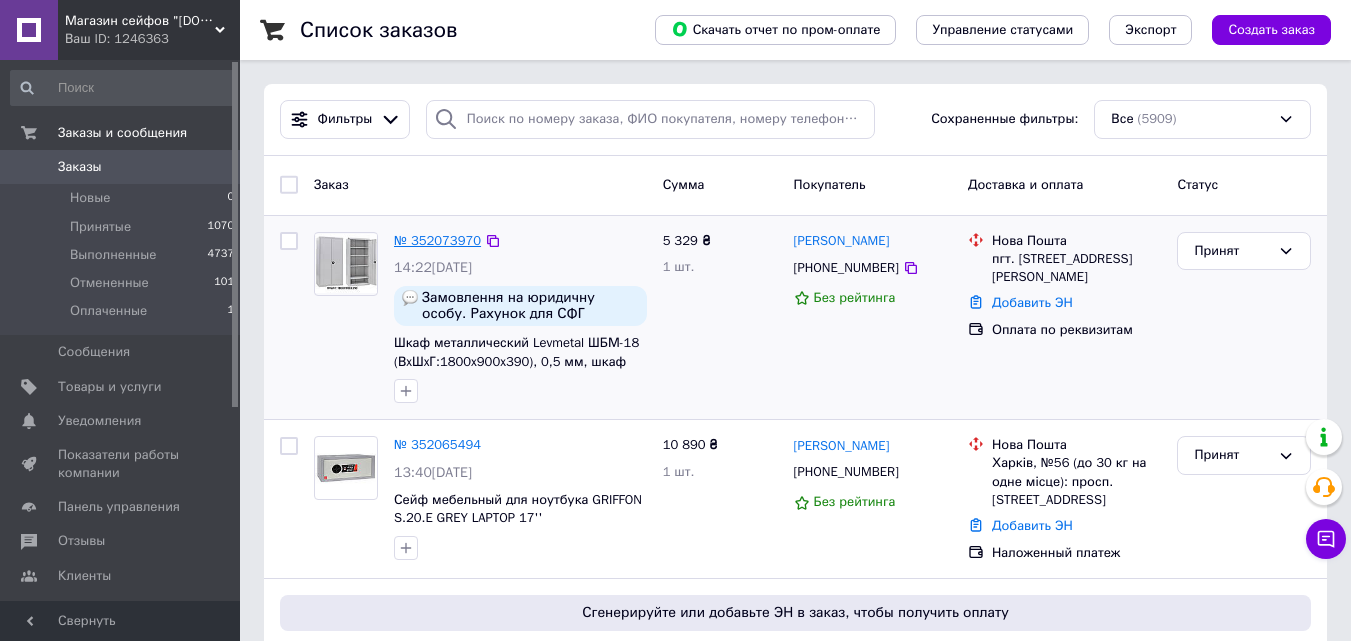 click on "№ 352073970" at bounding box center [437, 240] 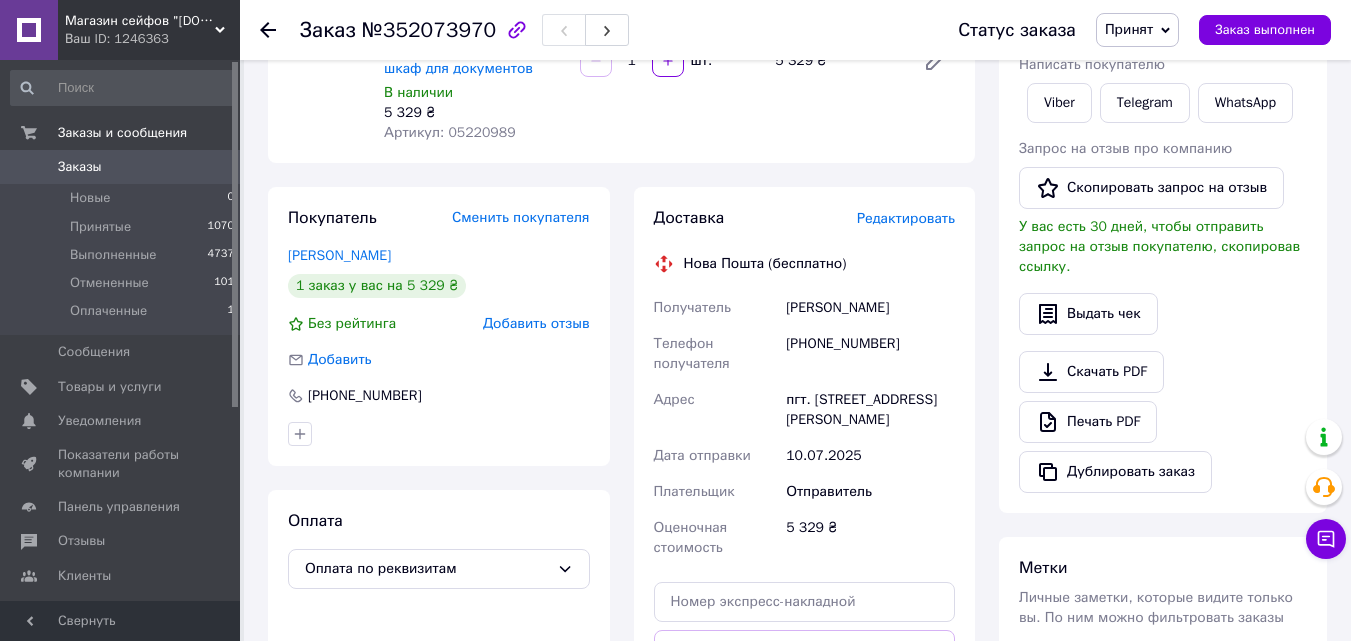 scroll, scrollTop: 0, scrollLeft: 0, axis: both 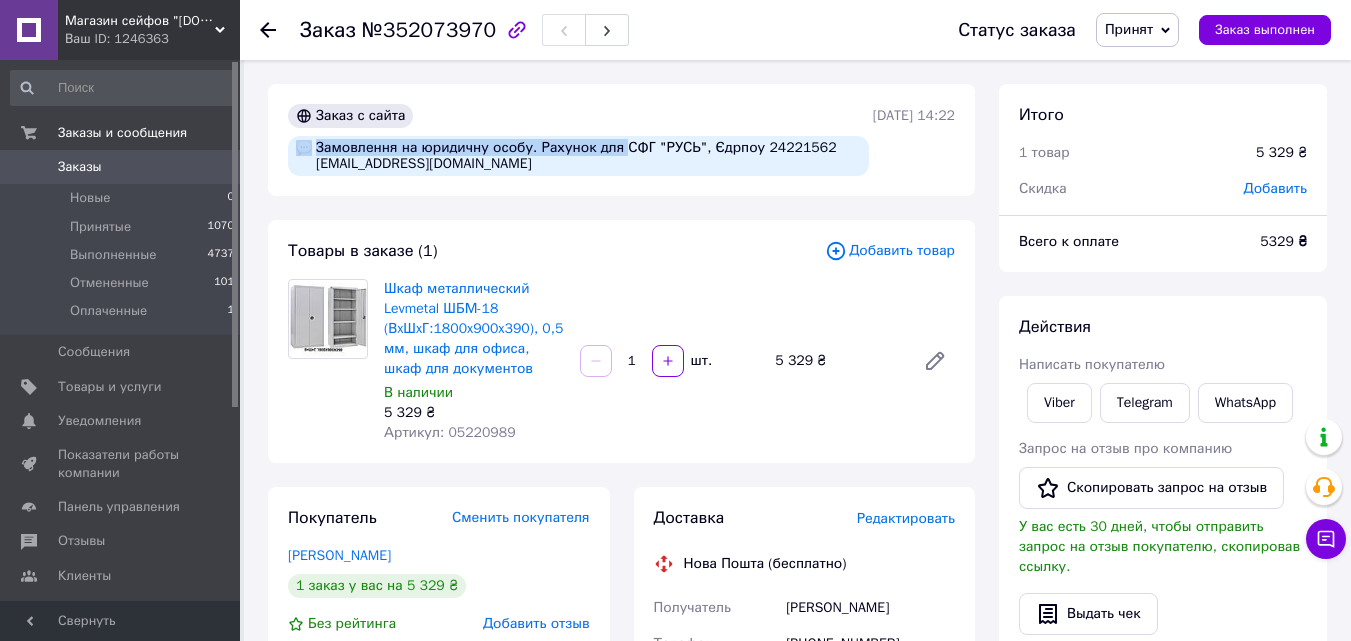 drag, startPoint x: 612, startPoint y: 143, endPoint x: 822, endPoint y: 149, distance: 210.0857 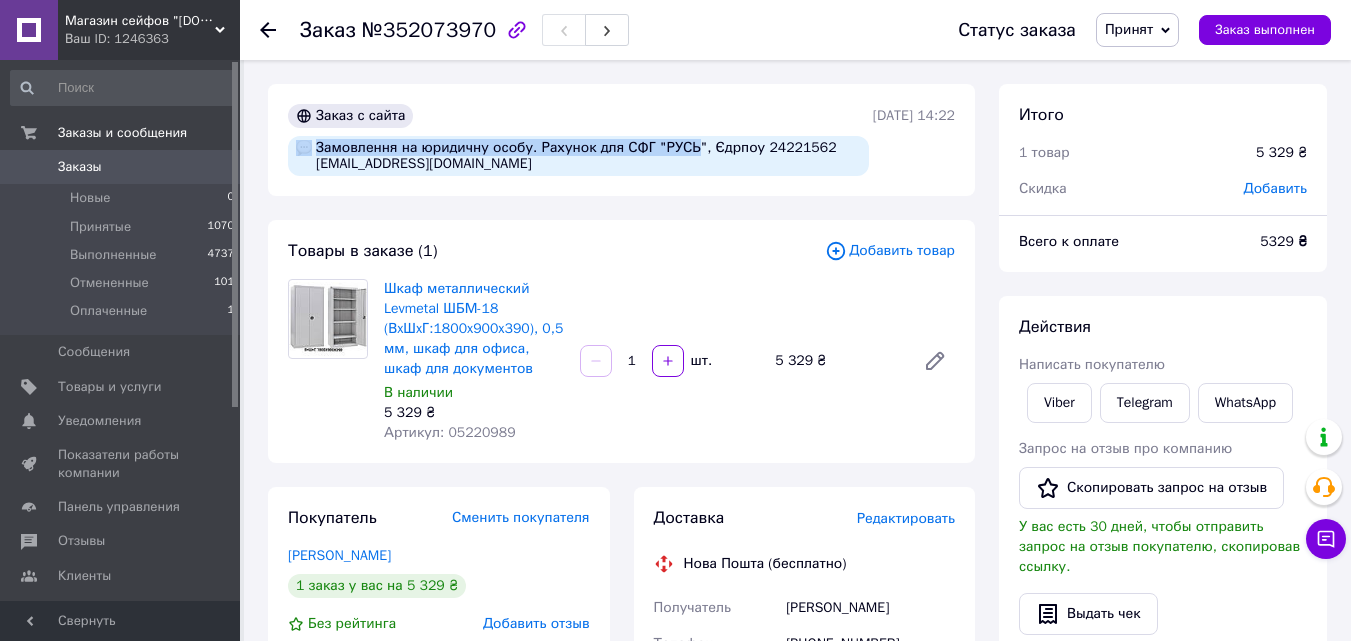 drag, startPoint x: 806, startPoint y: 149, endPoint x: 681, endPoint y: 151, distance: 125.016 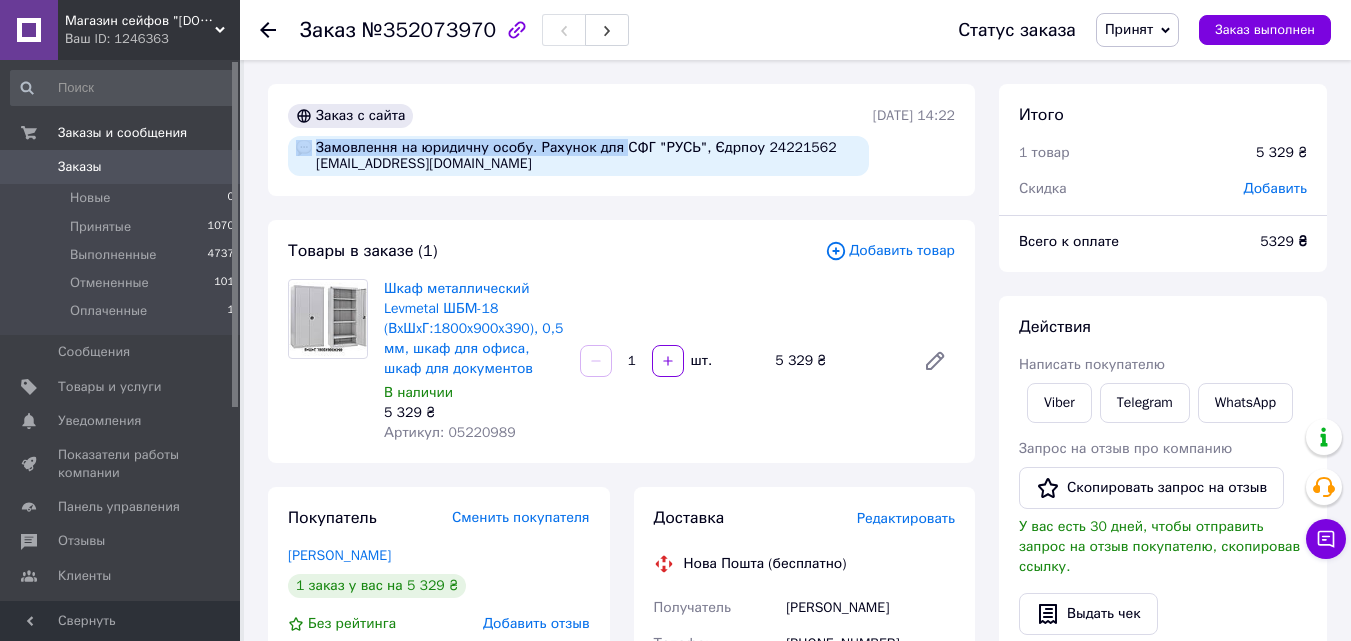 drag, startPoint x: 613, startPoint y: 149, endPoint x: 818, endPoint y: 147, distance: 205.00975 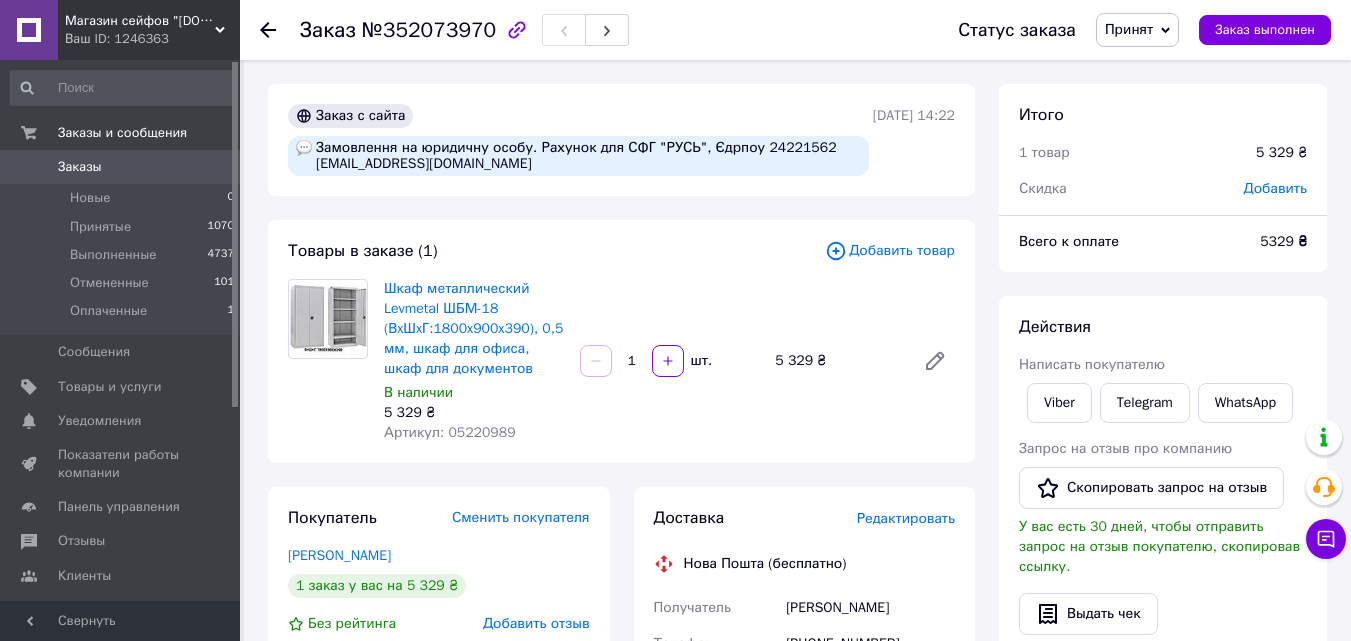 drag, startPoint x: 762, startPoint y: 147, endPoint x: 723, endPoint y: 147, distance: 39 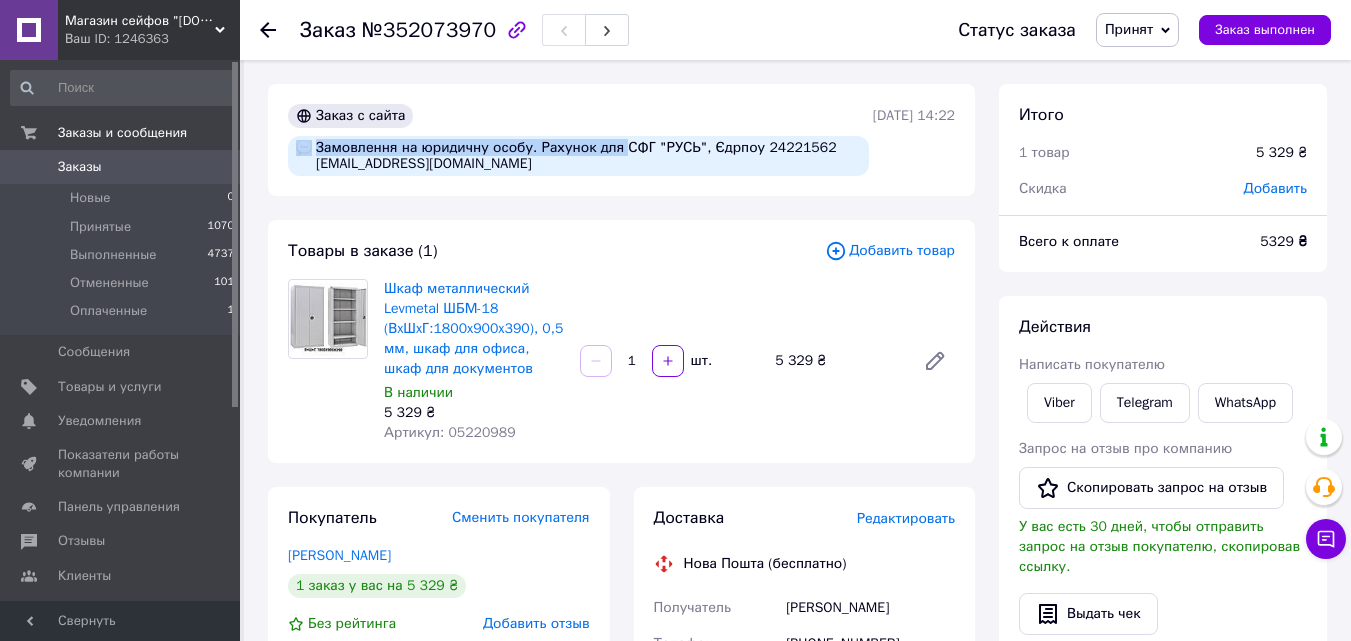 drag, startPoint x: 616, startPoint y: 146, endPoint x: 809, endPoint y: 150, distance: 193.04144 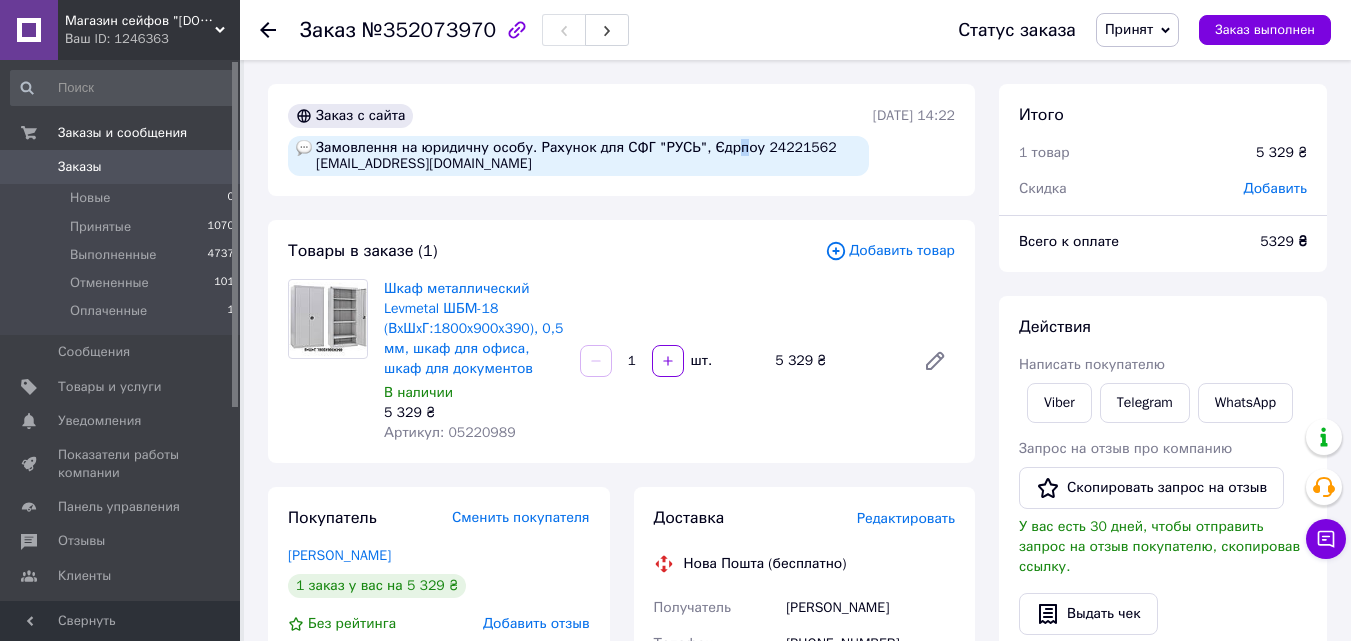 click on "Замовлення на юридичну особу. Рахунок для СФГ "РУСЬ", Єдрпоу 24221562
[EMAIL_ADDRESS][DOMAIN_NAME]" at bounding box center (578, 156) 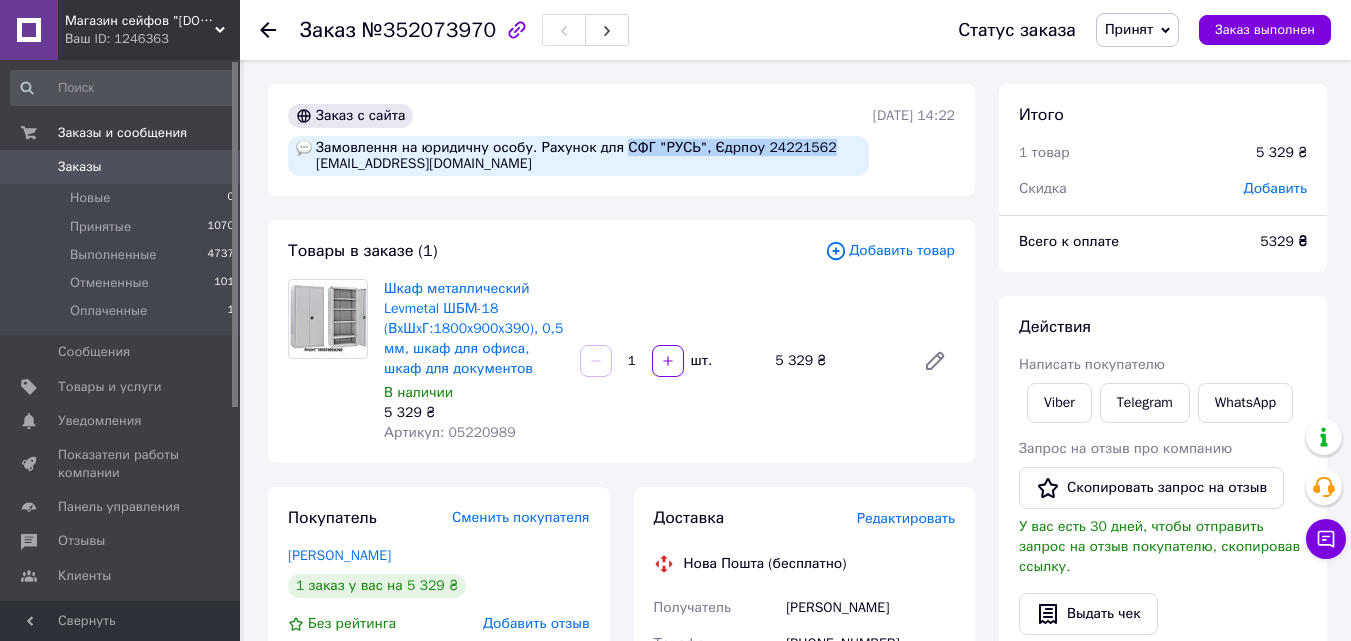 drag, startPoint x: 616, startPoint y: 146, endPoint x: 801, endPoint y: 146, distance: 185 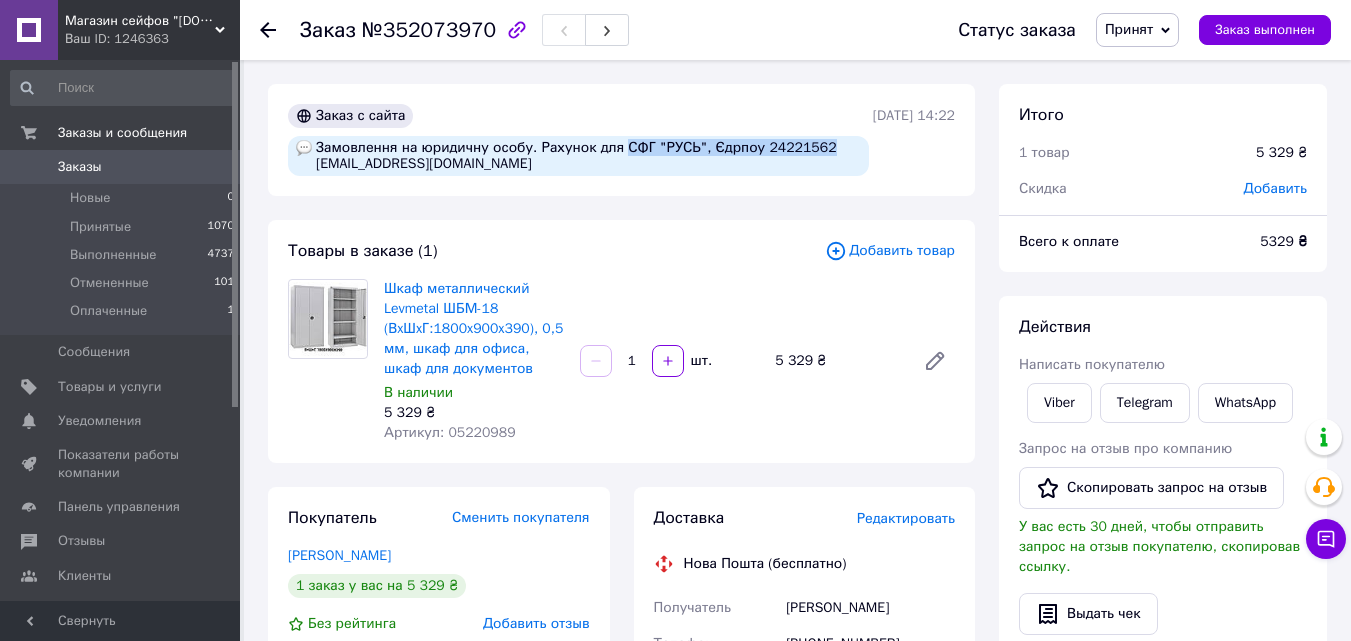 click on "Заказы" at bounding box center (121, 167) 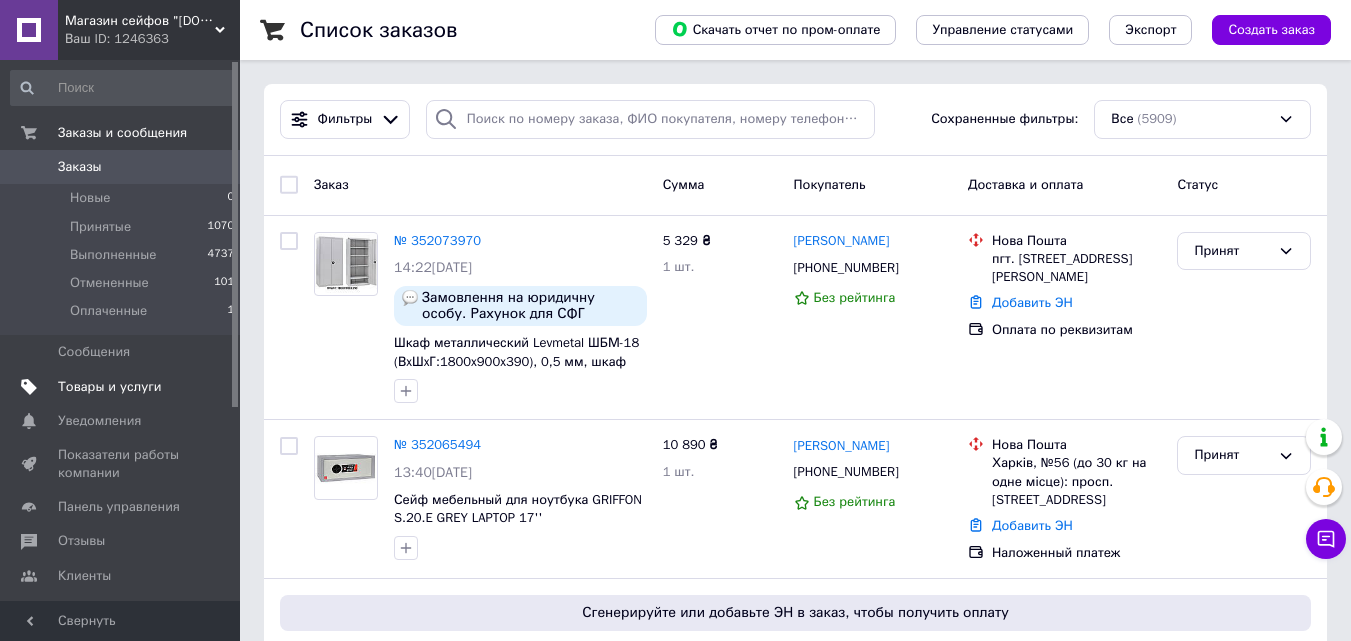 click on "Товары и услуги" at bounding box center (123, 387) 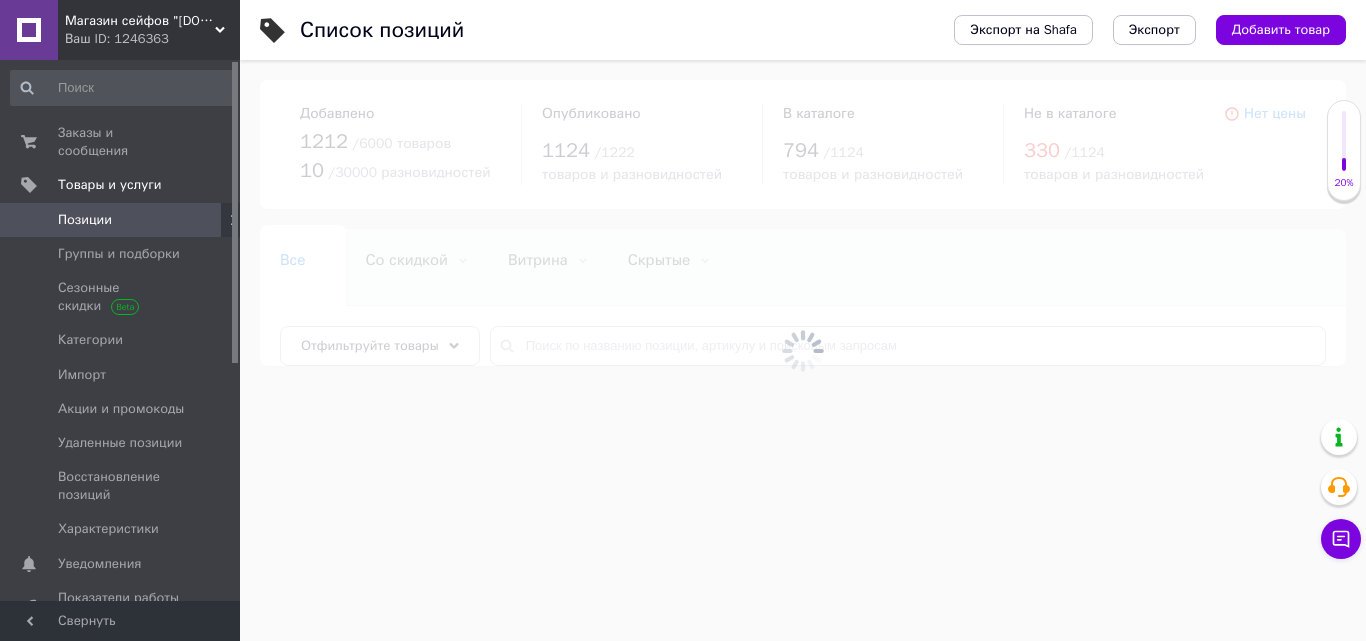 click at bounding box center (803, 350) 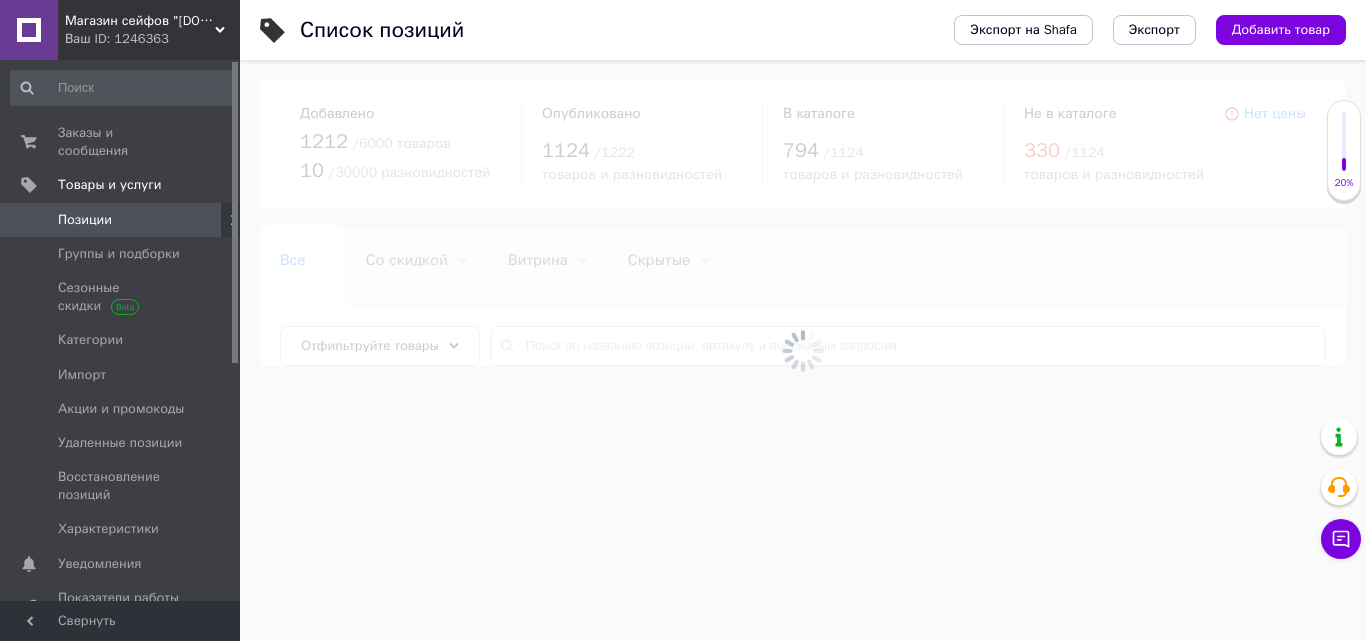 click at bounding box center [803, 350] 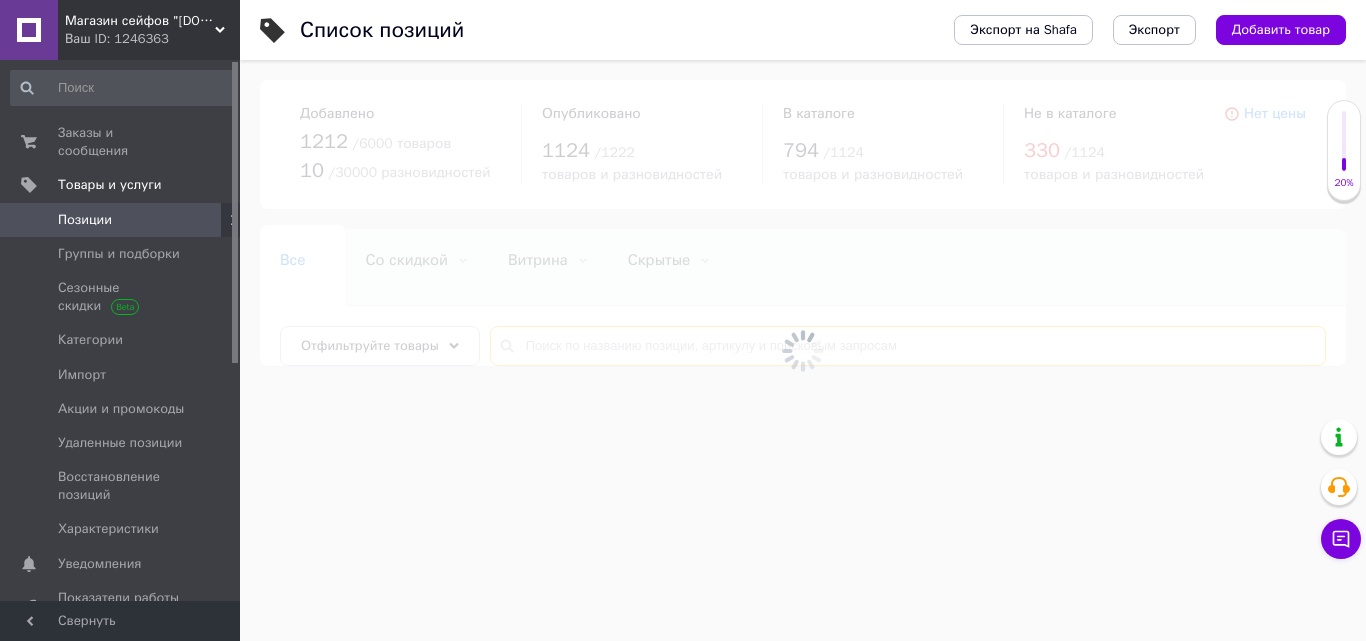 click at bounding box center [908, 346] 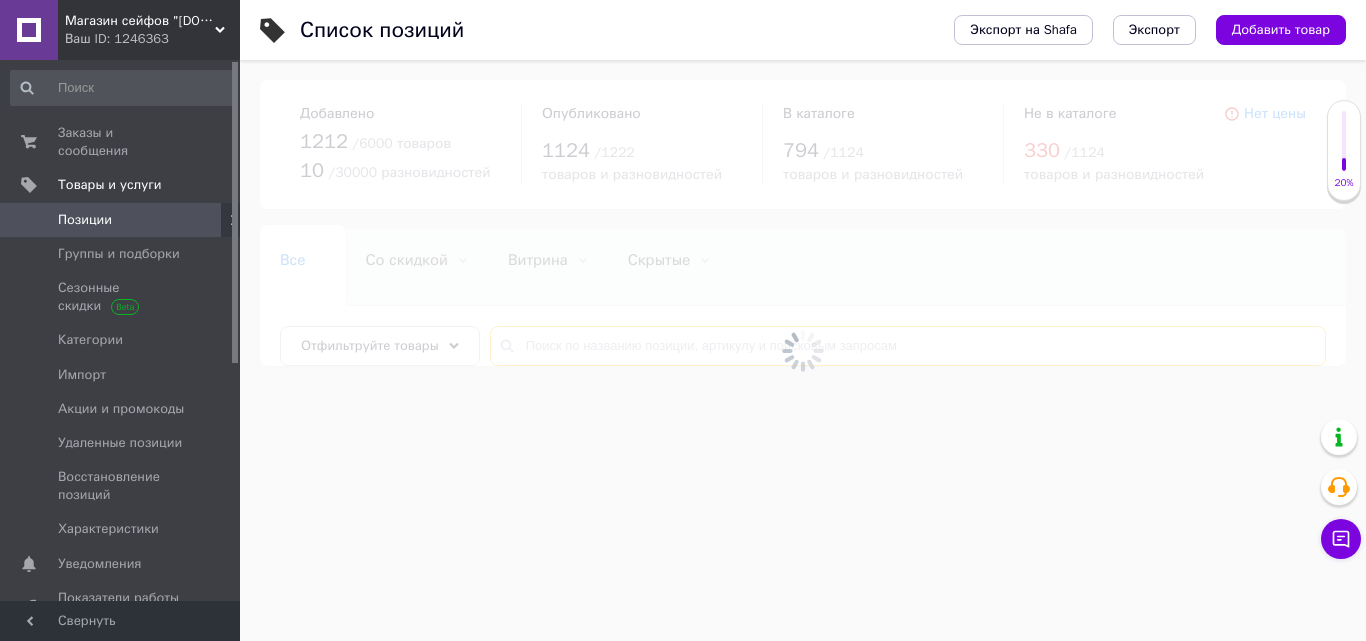 click at bounding box center (908, 346) 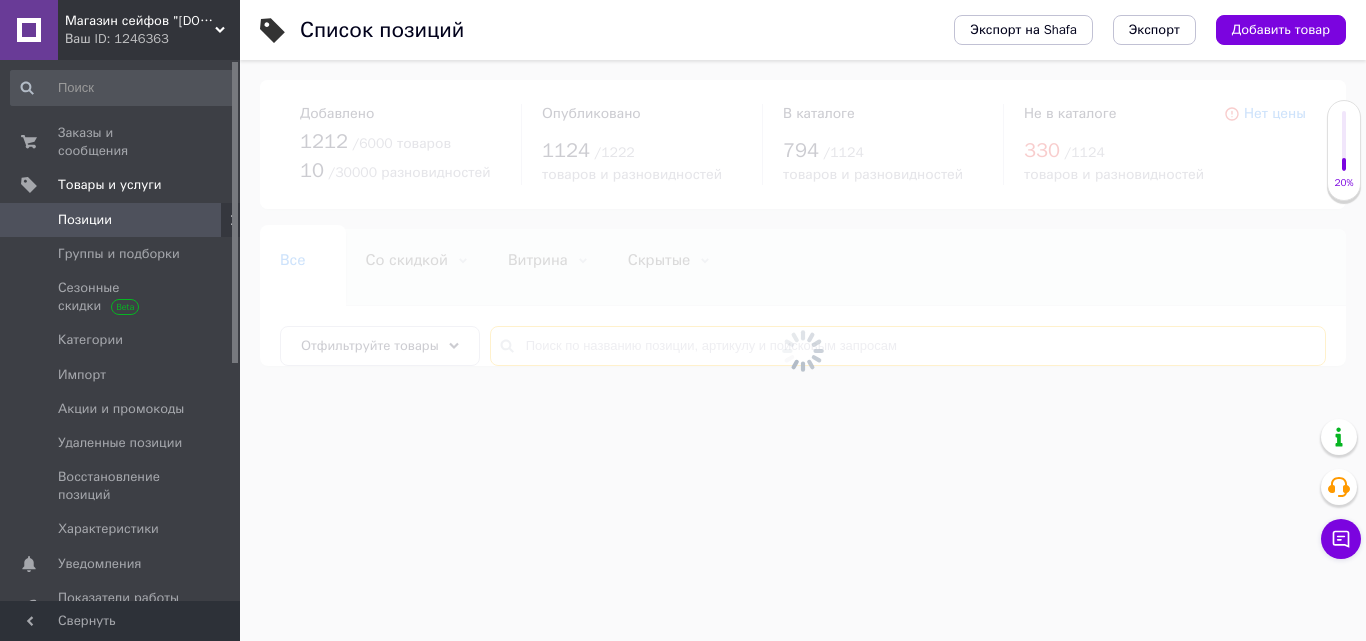 click at bounding box center (908, 346) 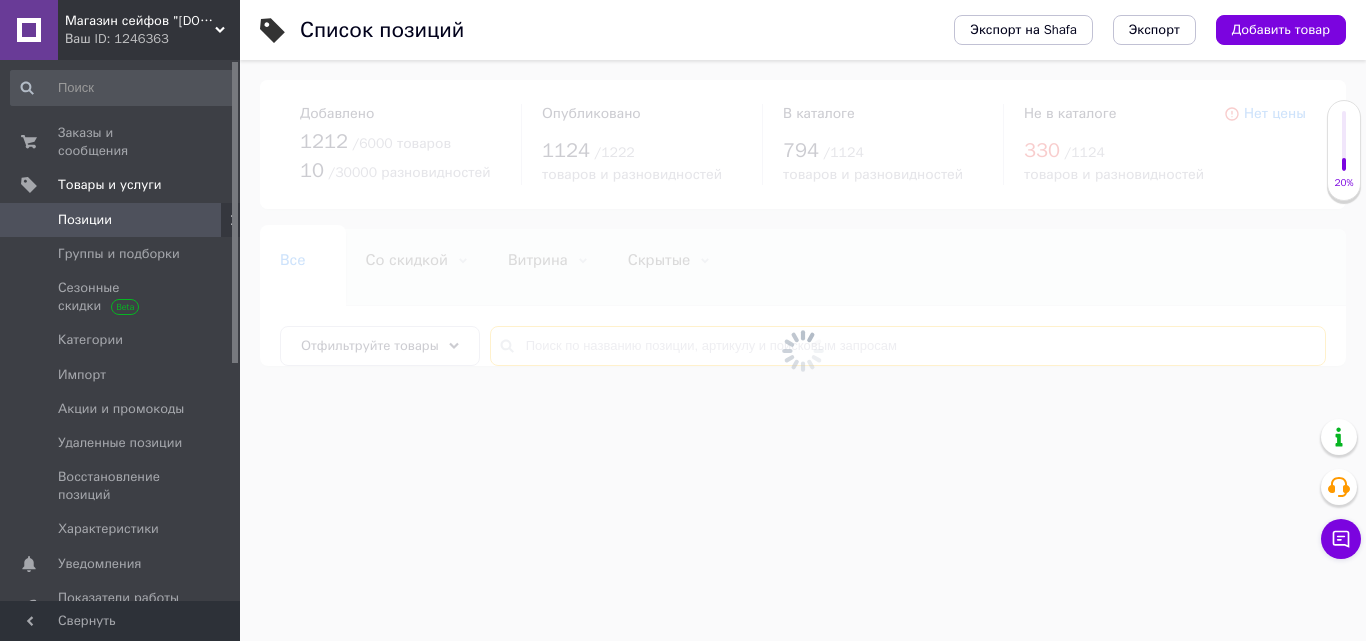 click at bounding box center (908, 346) 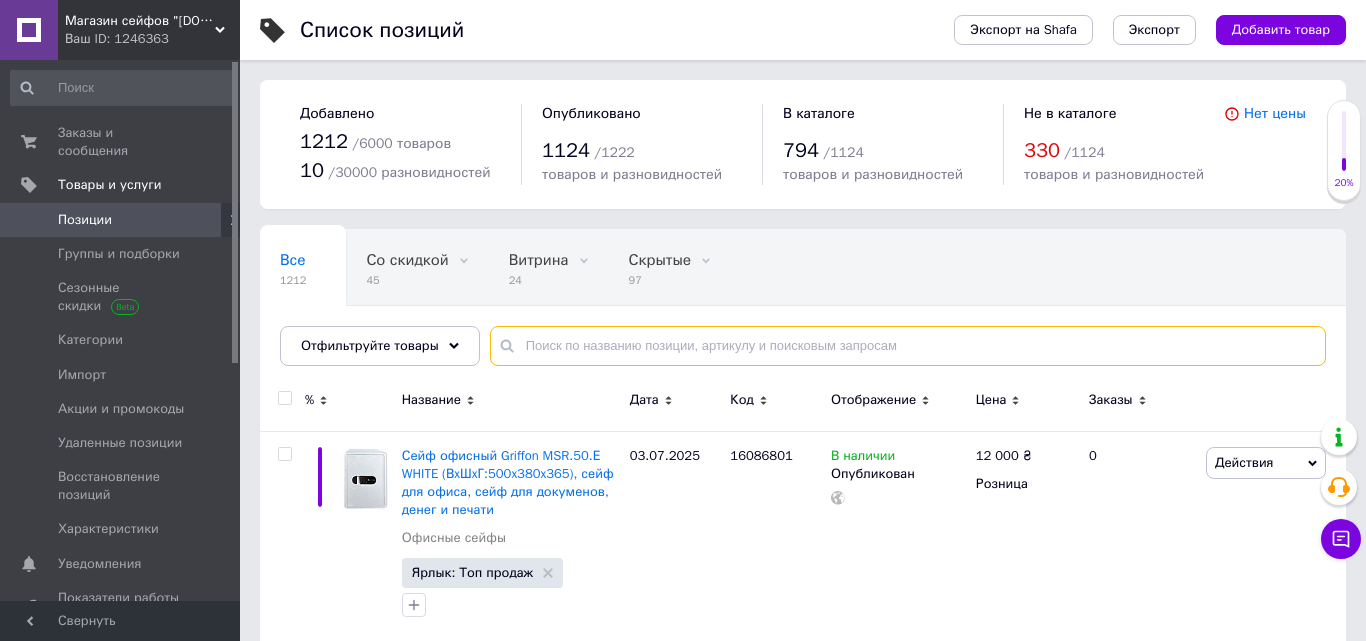 click at bounding box center [908, 346] 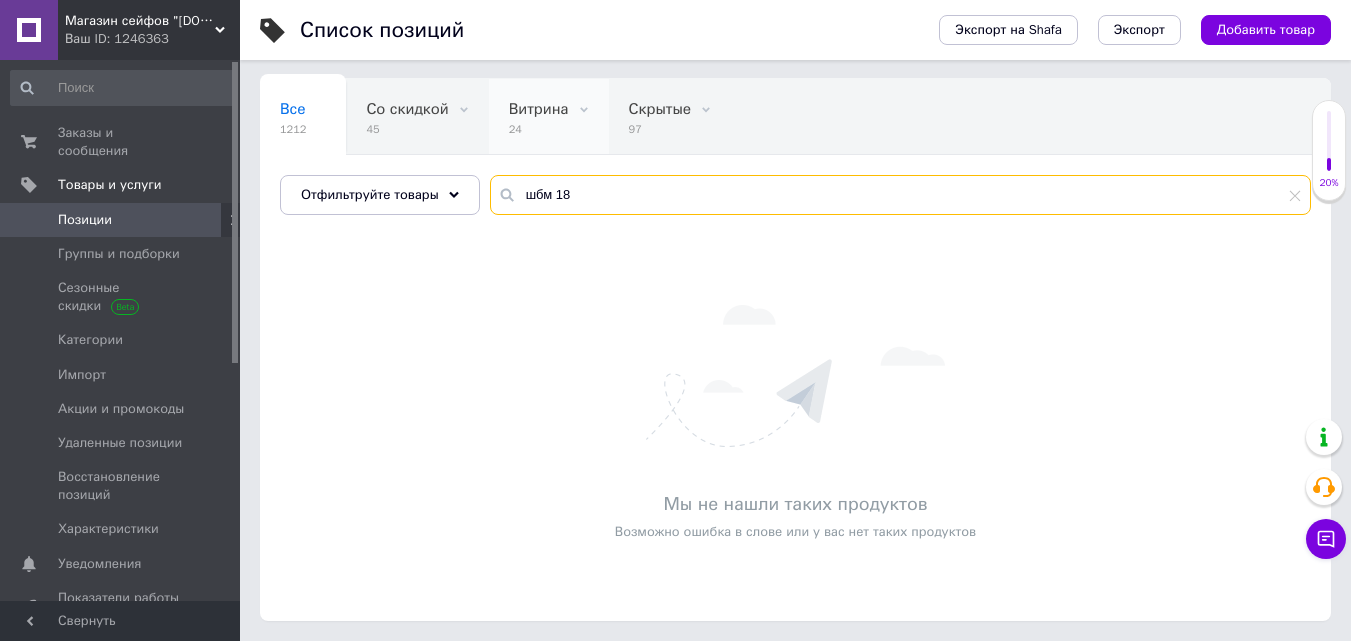 scroll, scrollTop: 0, scrollLeft: 0, axis: both 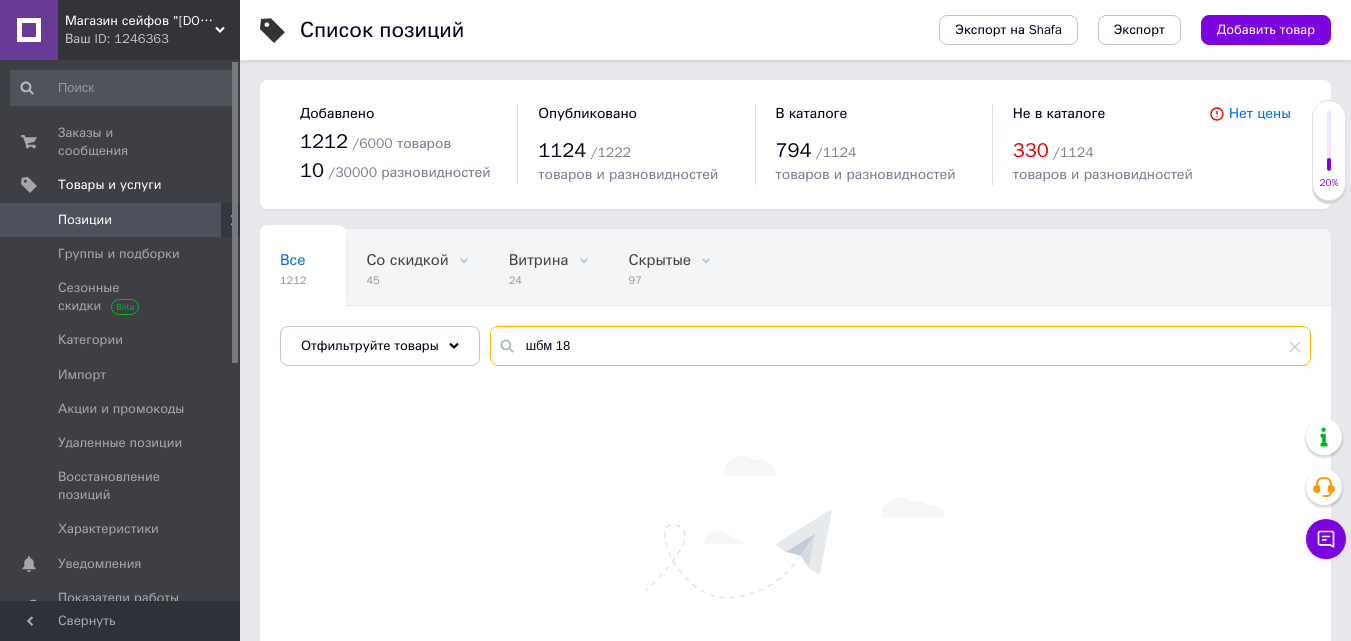 drag, startPoint x: 548, startPoint y: 339, endPoint x: 516, endPoint y: 344, distance: 32.38827 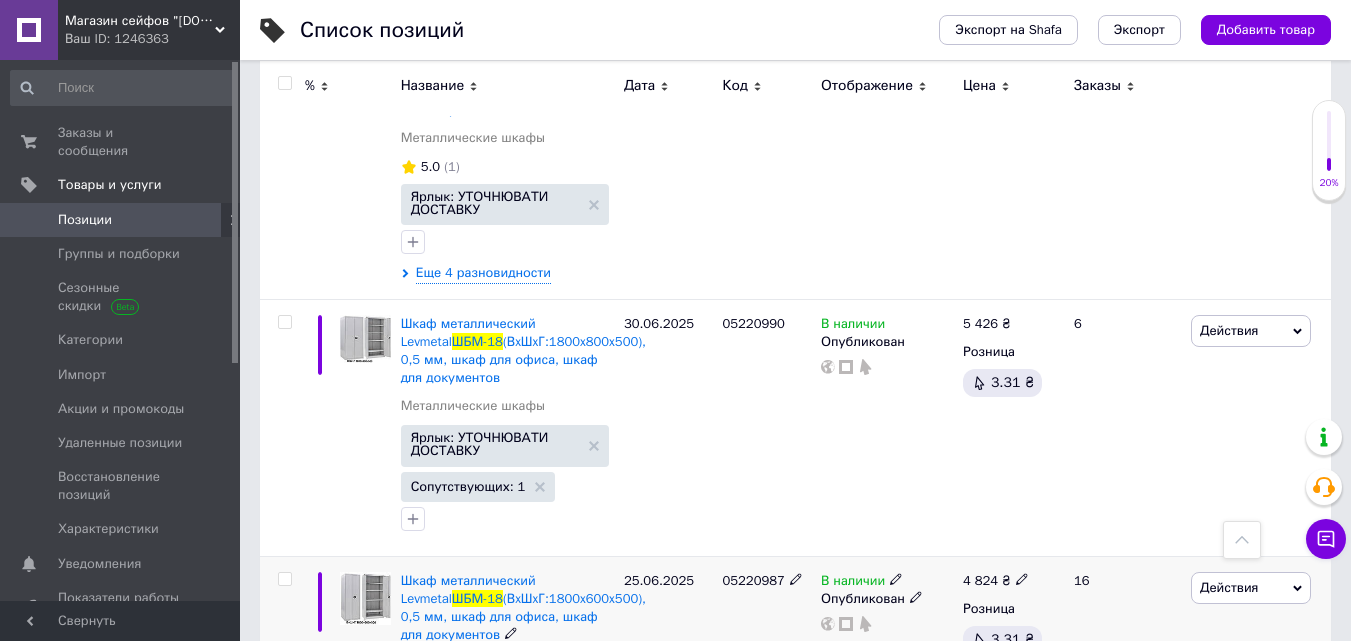 scroll, scrollTop: 600, scrollLeft: 0, axis: vertical 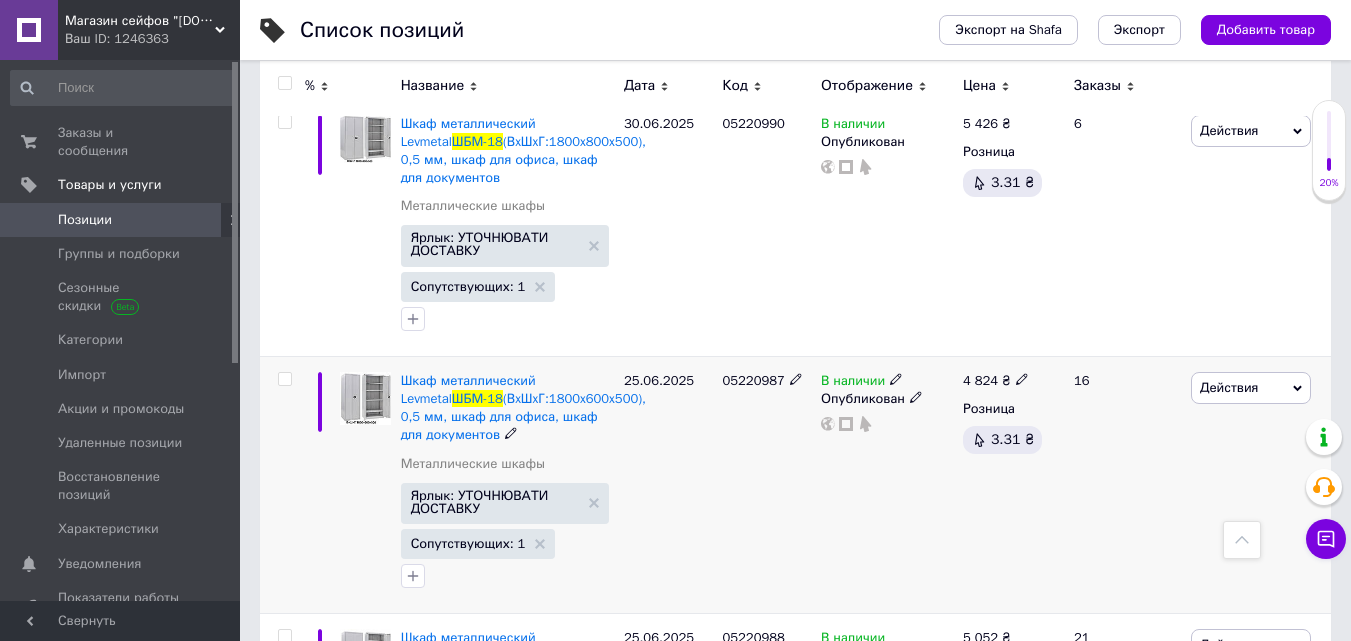 type on "ШБМ-18" 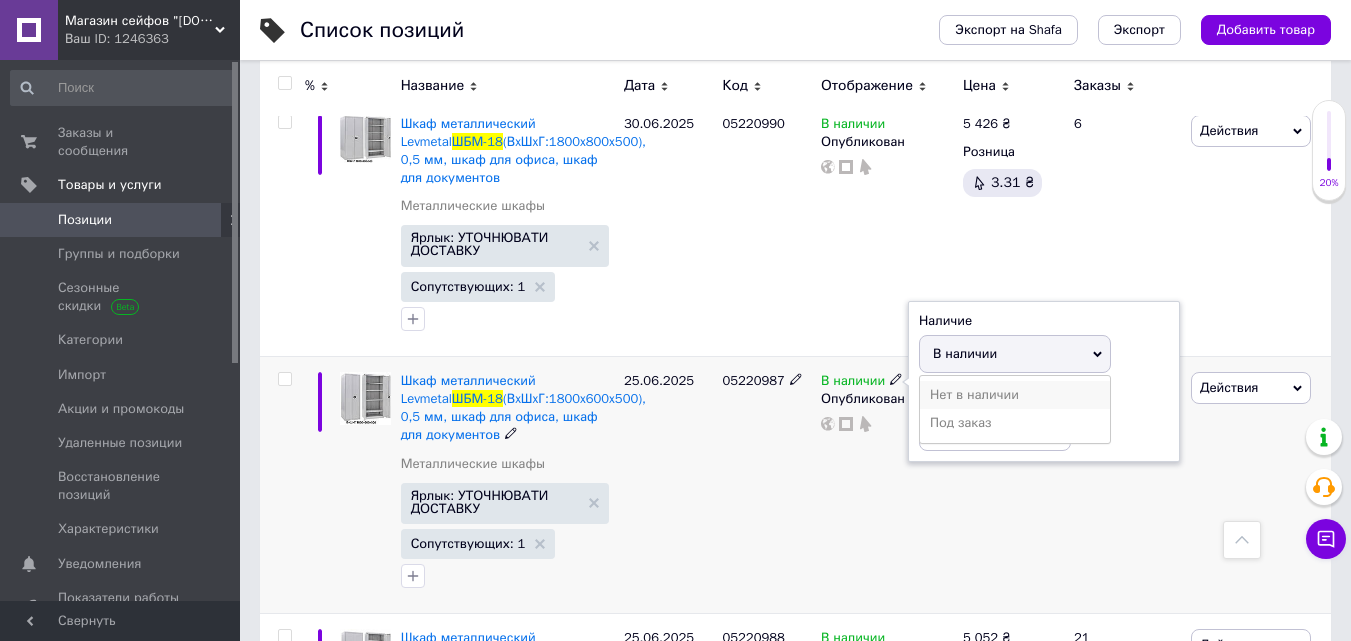 click on "Нет в наличии" at bounding box center (1015, 395) 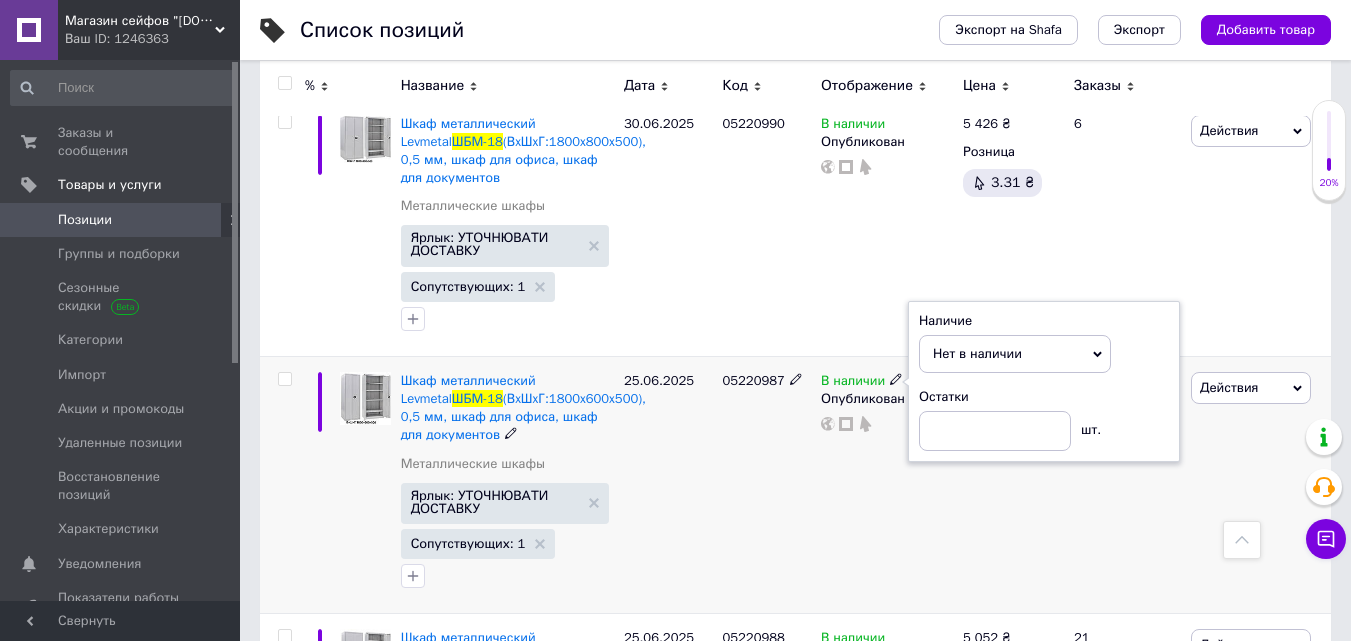 click on "05220987" at bounding box center (766, 484) 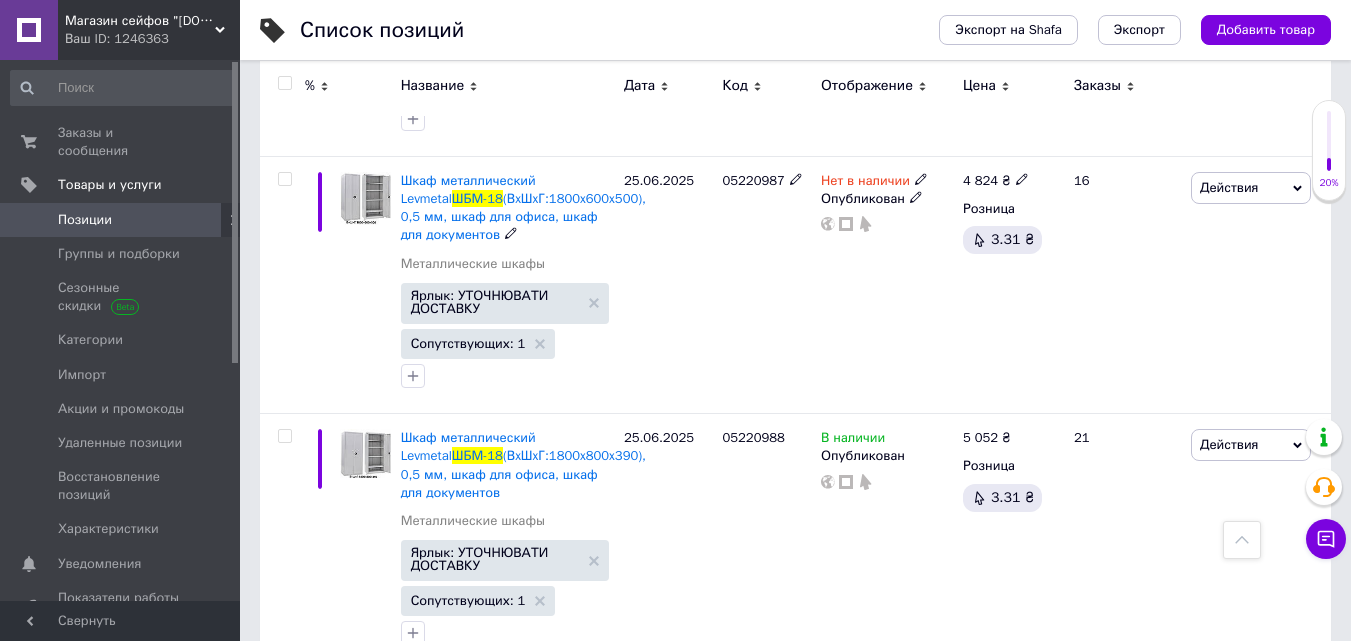 scroll, scrollTop: 900, scrollLeft: 0, axis: vertical 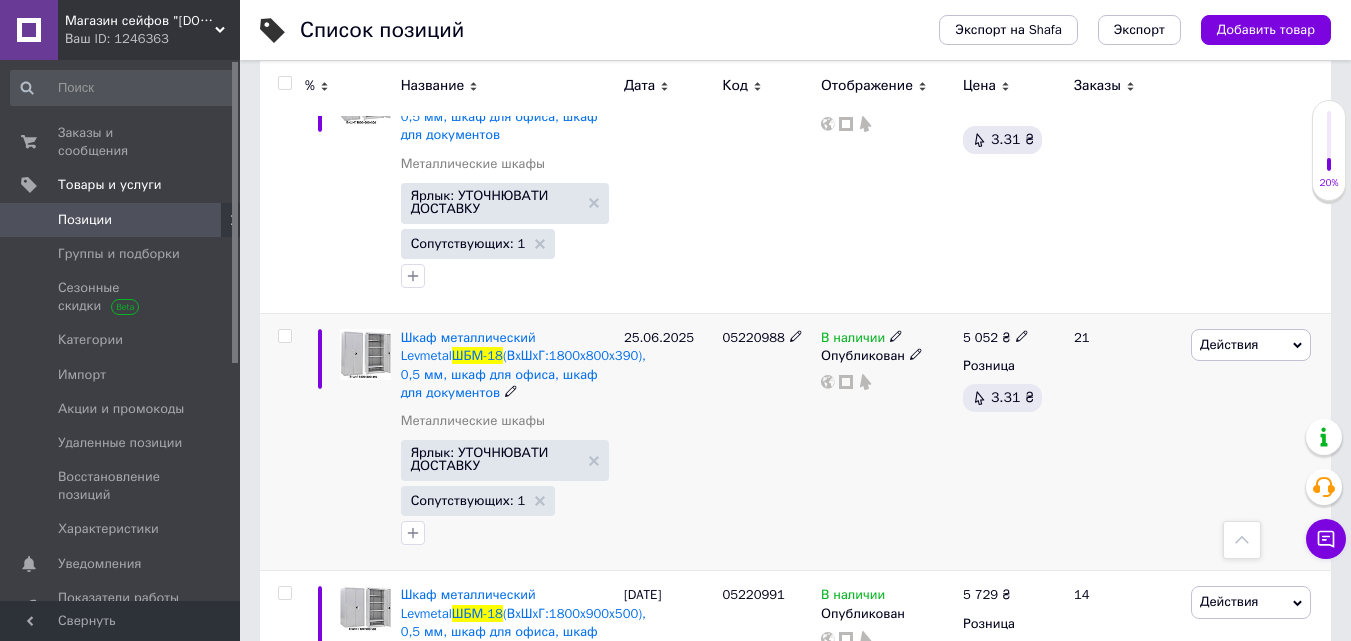 click 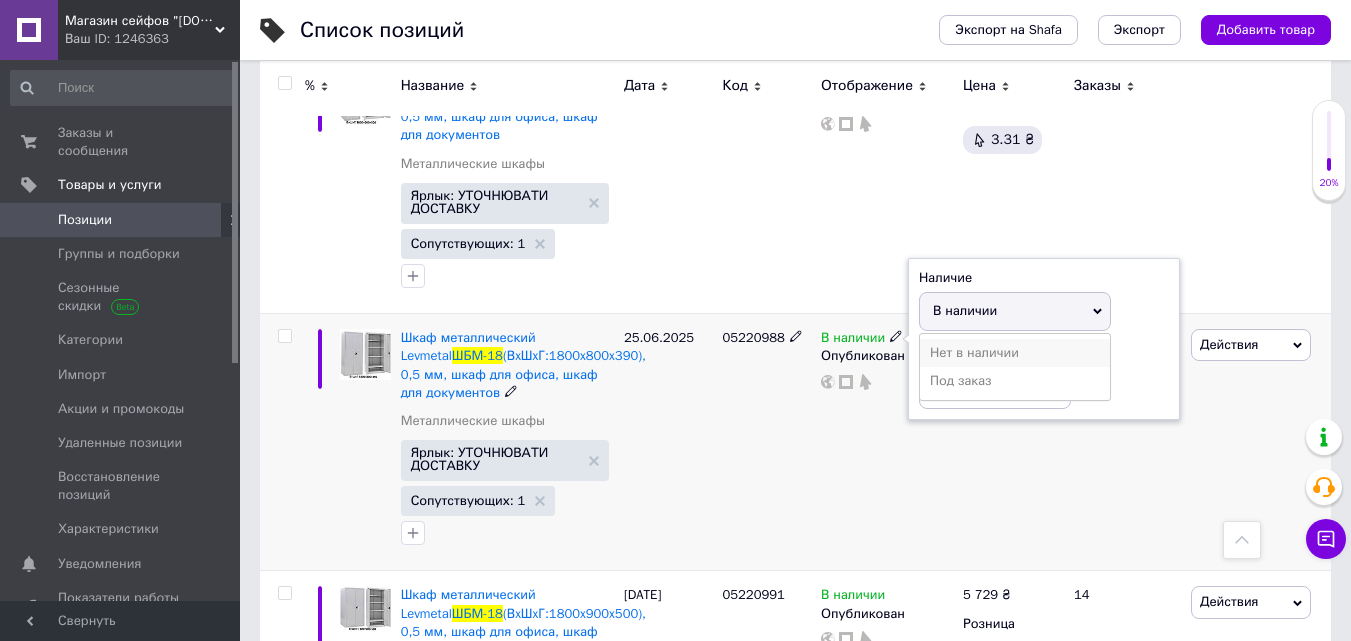 click on "Нет в наличии" at bounding box center (1015, 353) 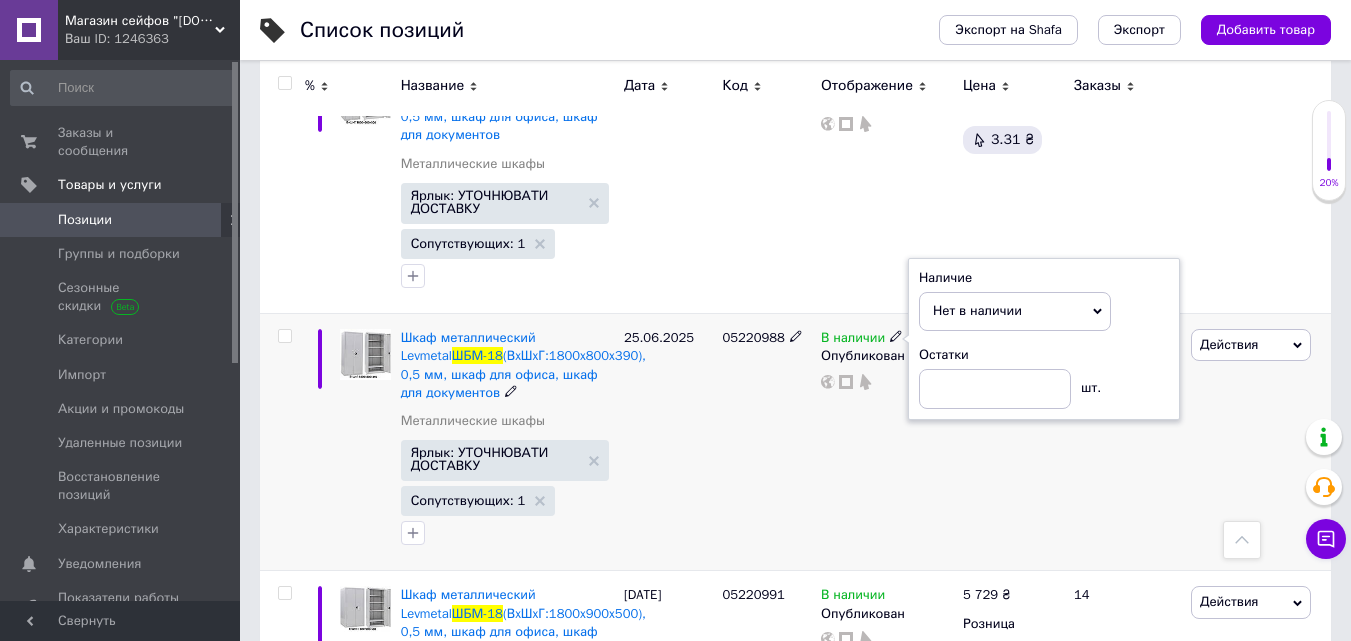 click on "05220988" at bounding box center [766, 442] 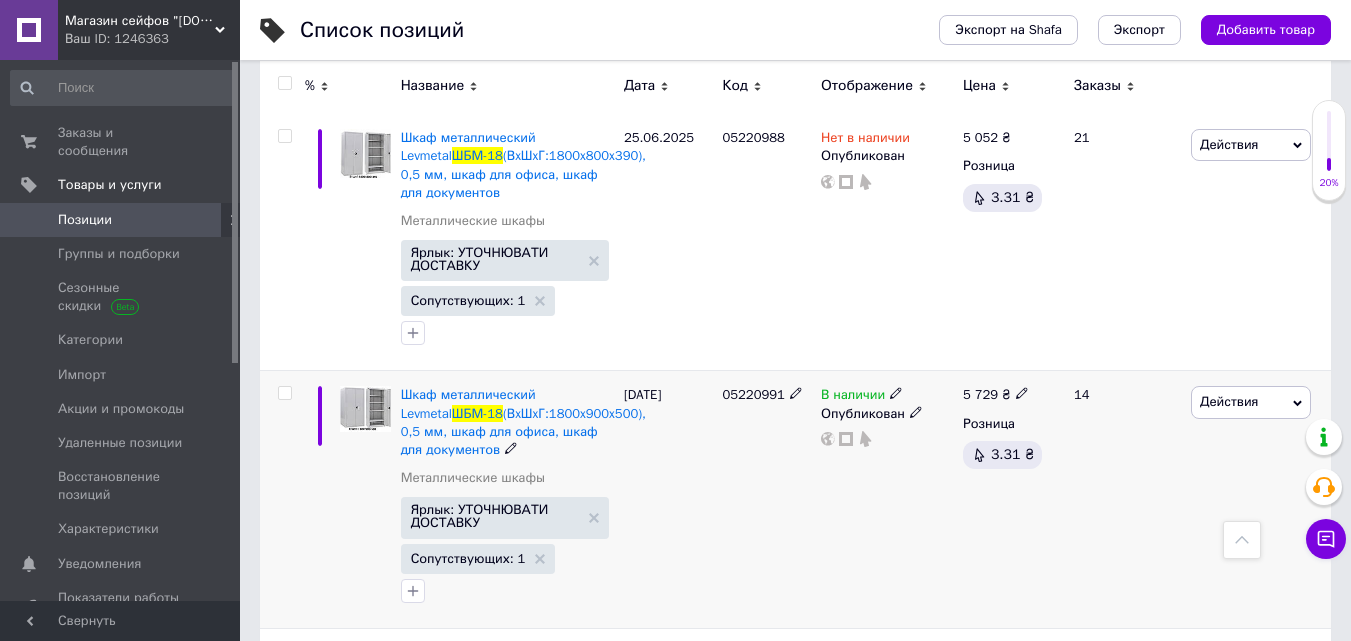 click 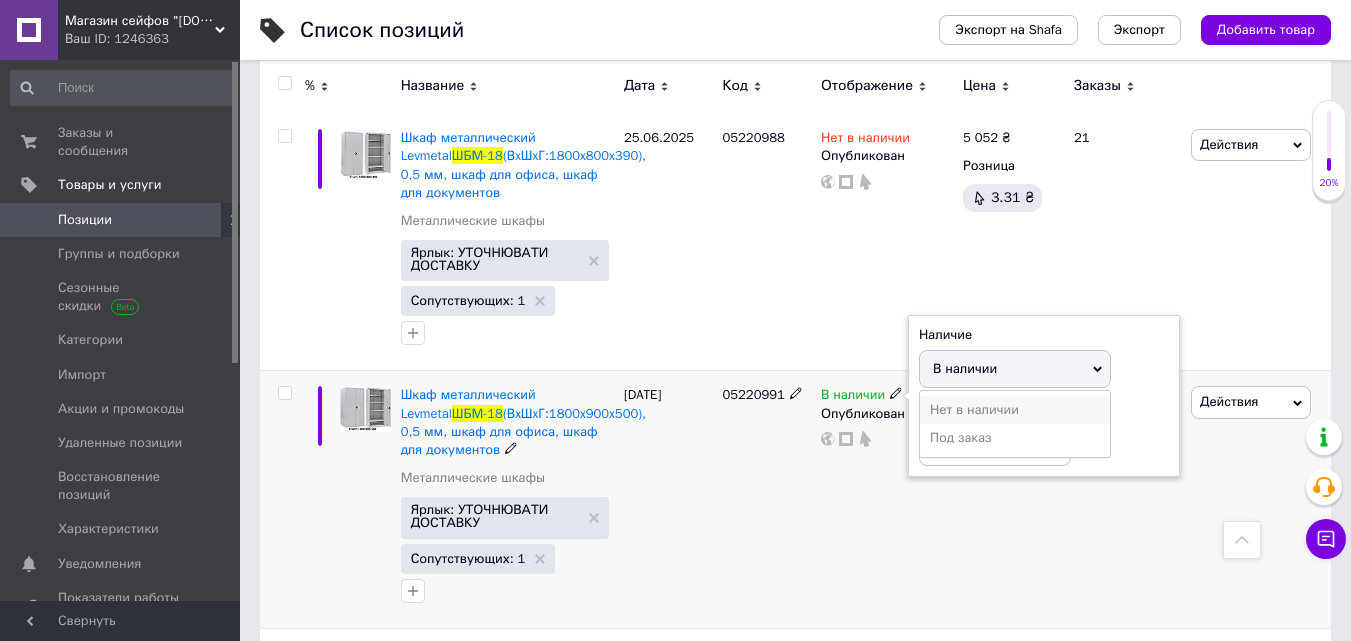 click on "Нет в наличии" at bounding box center [1015, 410] 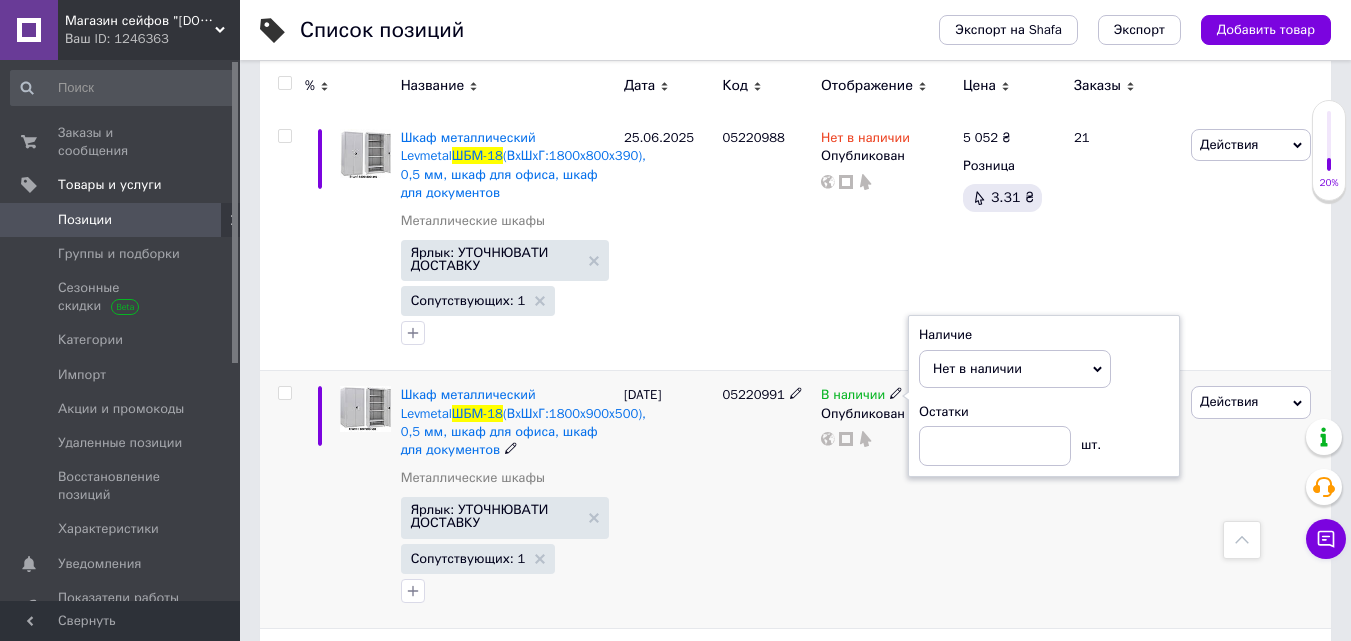 click on "05220991" at bounding box center (766, 499) 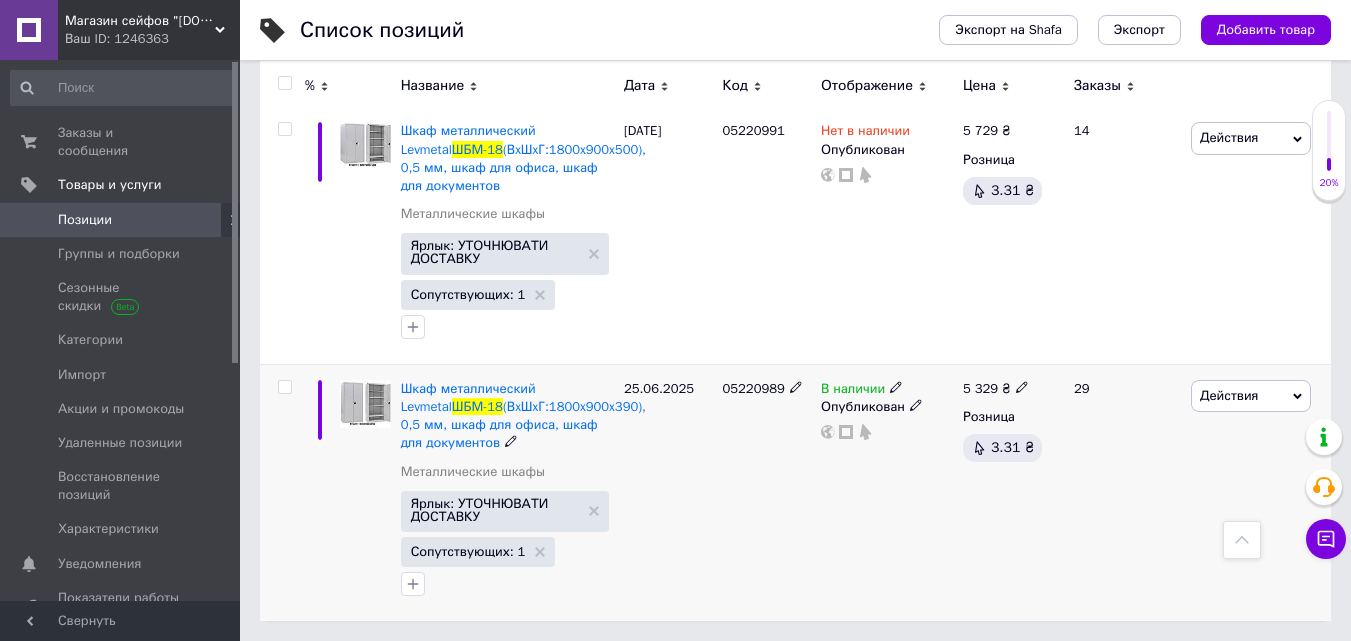 click 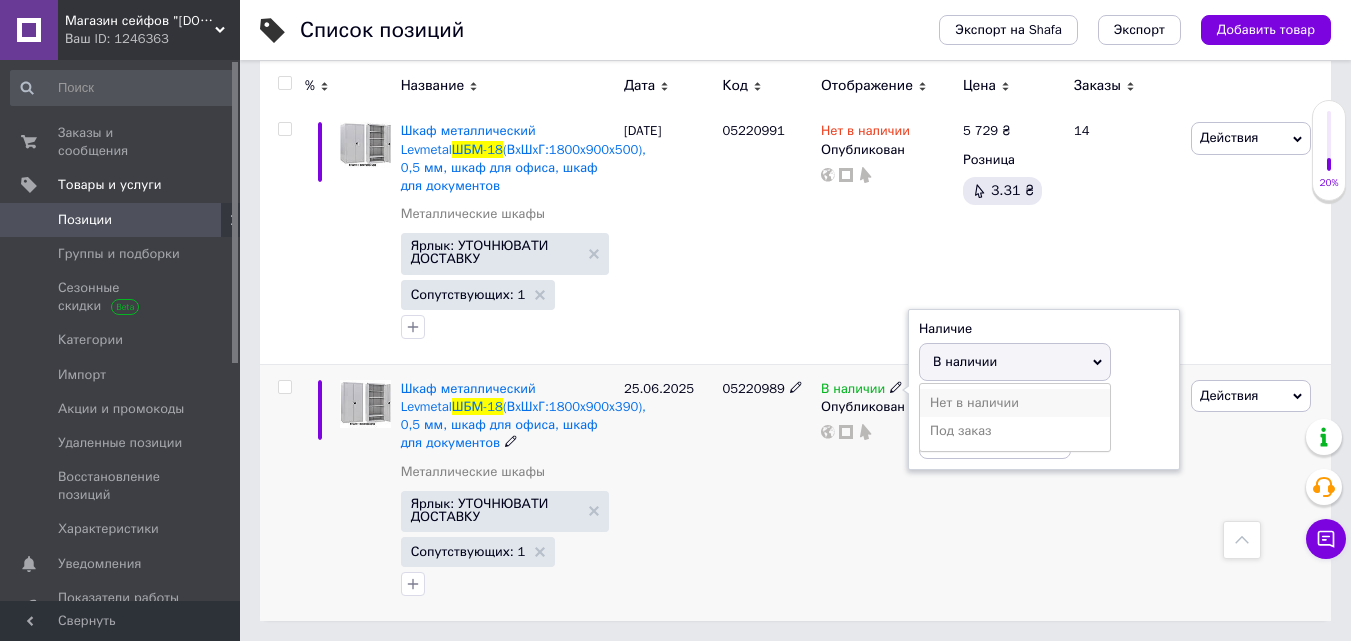 click on "Нет в наличии" at bounding box center [1015, 403] 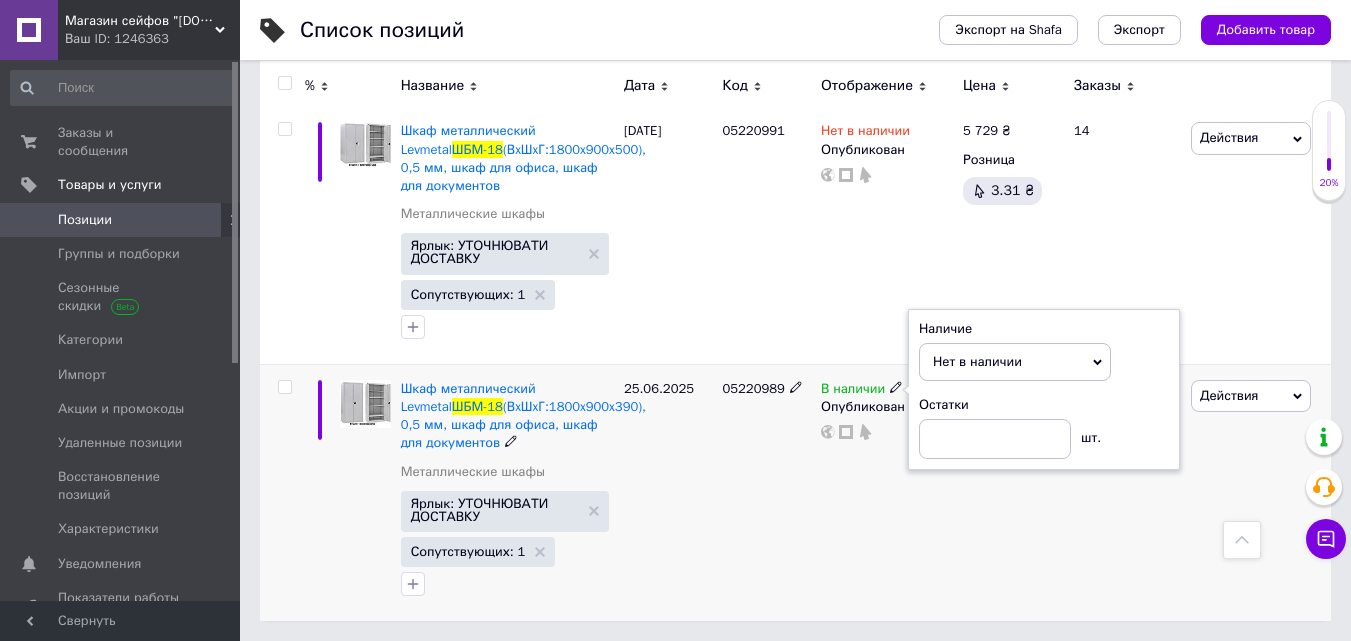 click on "05220989" at bounding box center (766, 492) 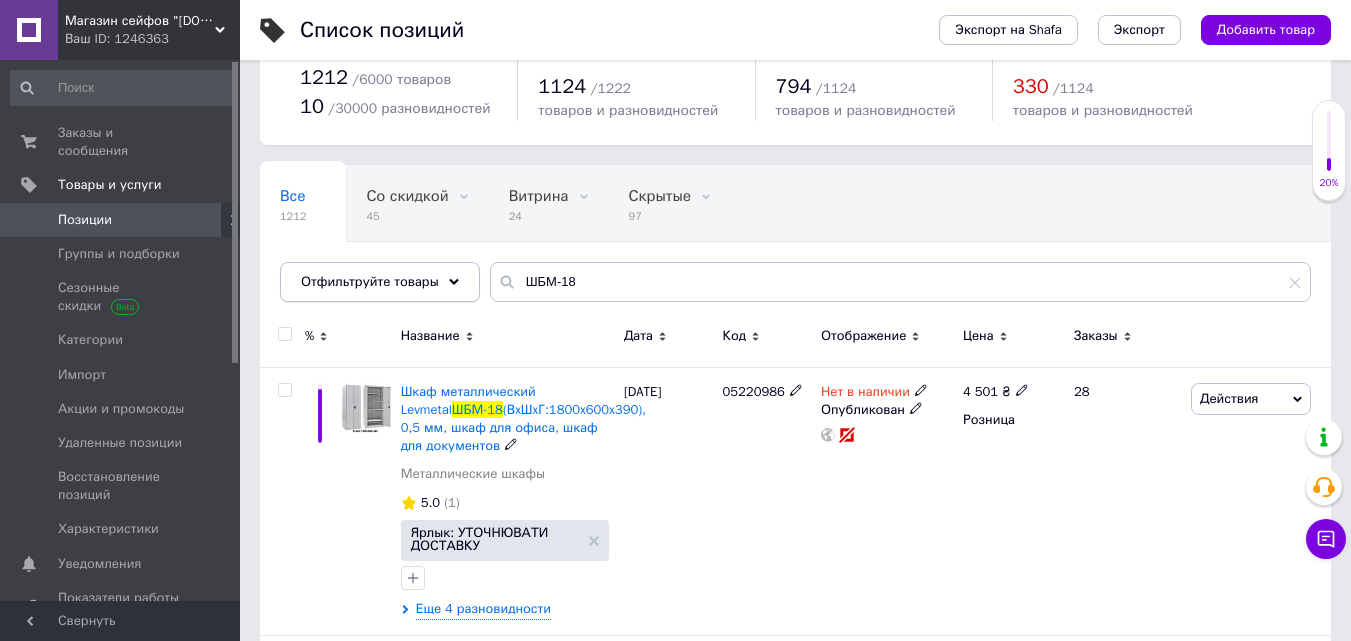 scroll, scrollTop: 0, scrollLeft: 0, axis: both 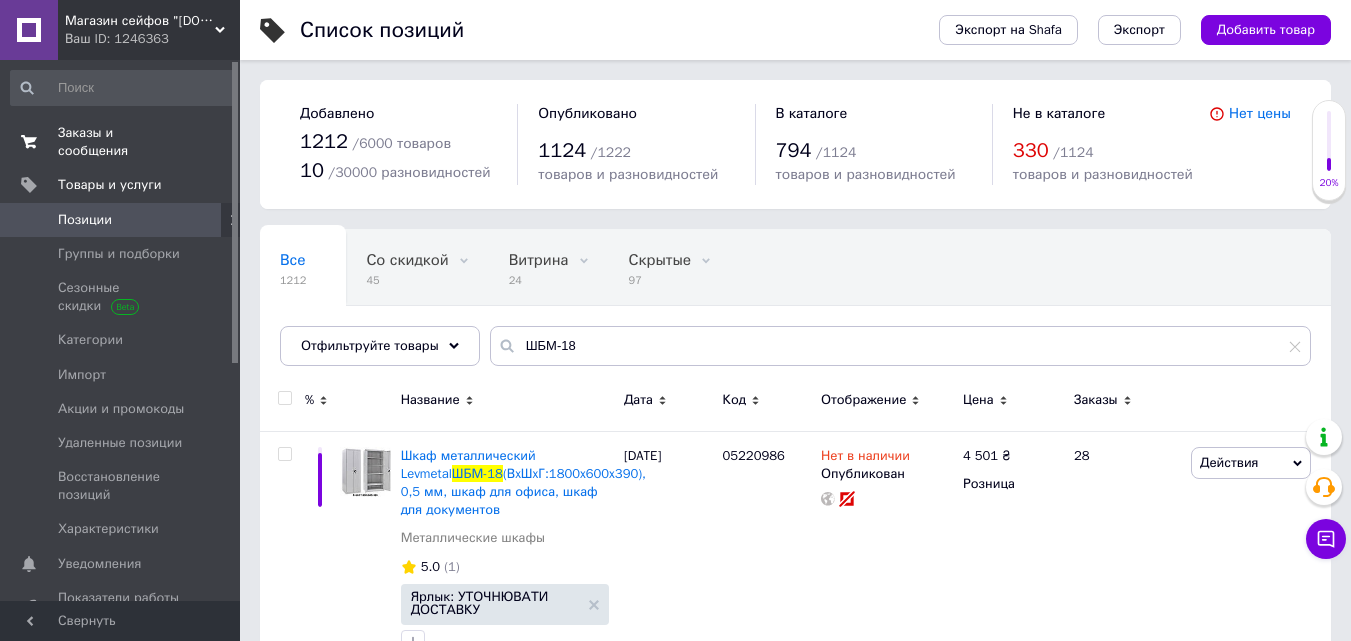 click on "Заказы и сообщения" at bounding box center [121, 142] 